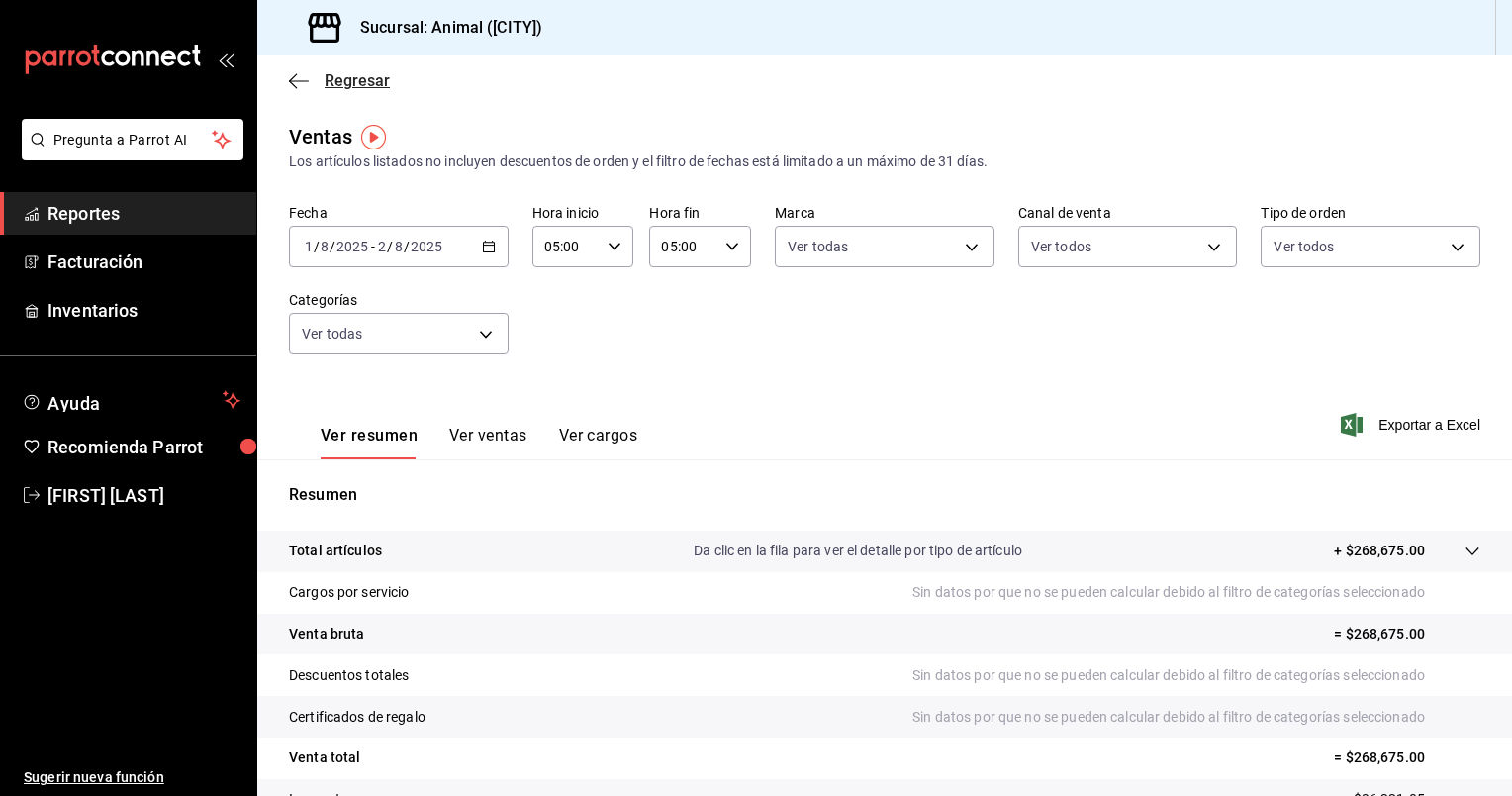 scroll, scrollTop: 0, scrollLeft: 0, axis: both 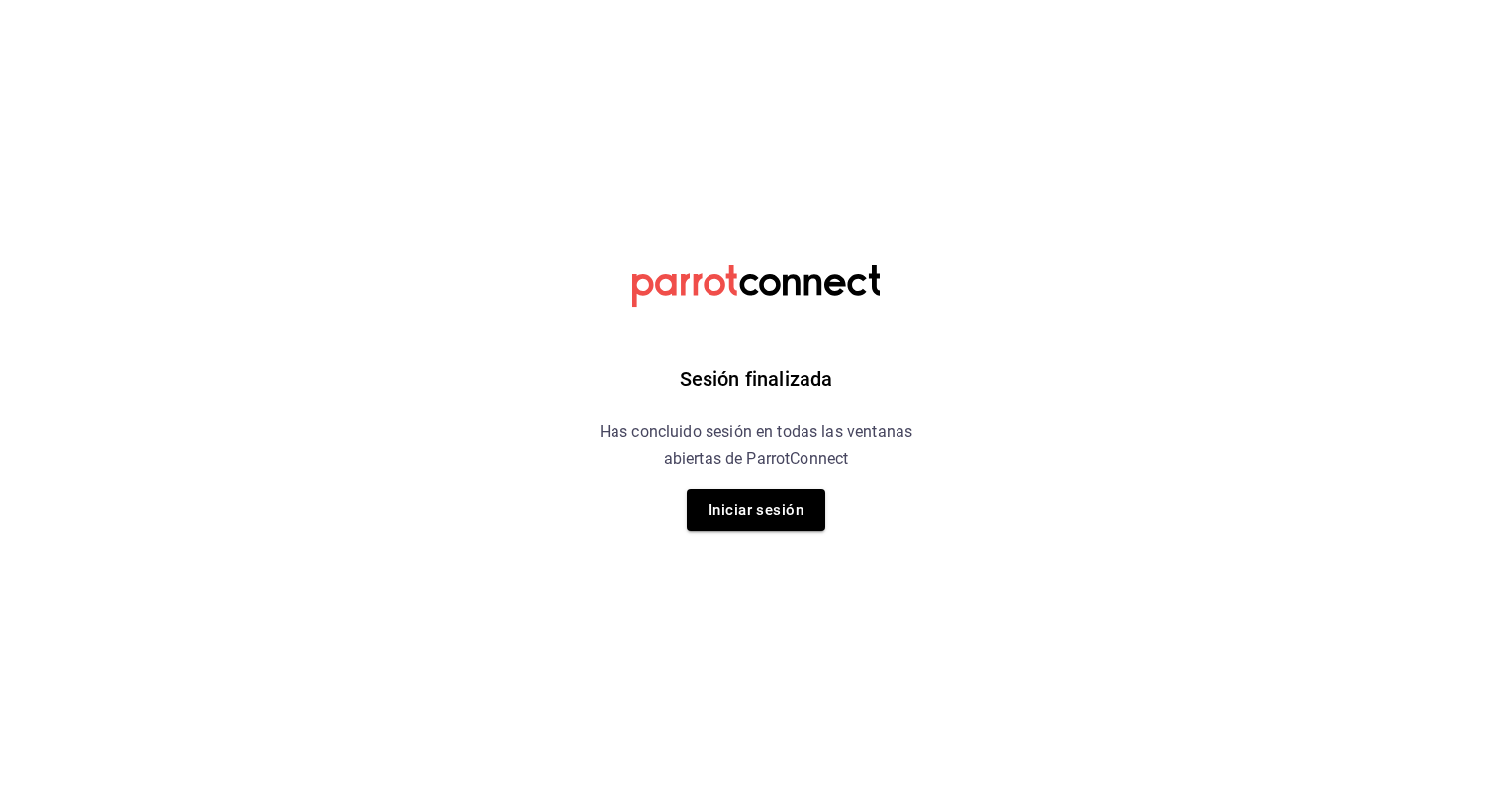 click on "Iniciar sesión" at bounding box center [756, 510] 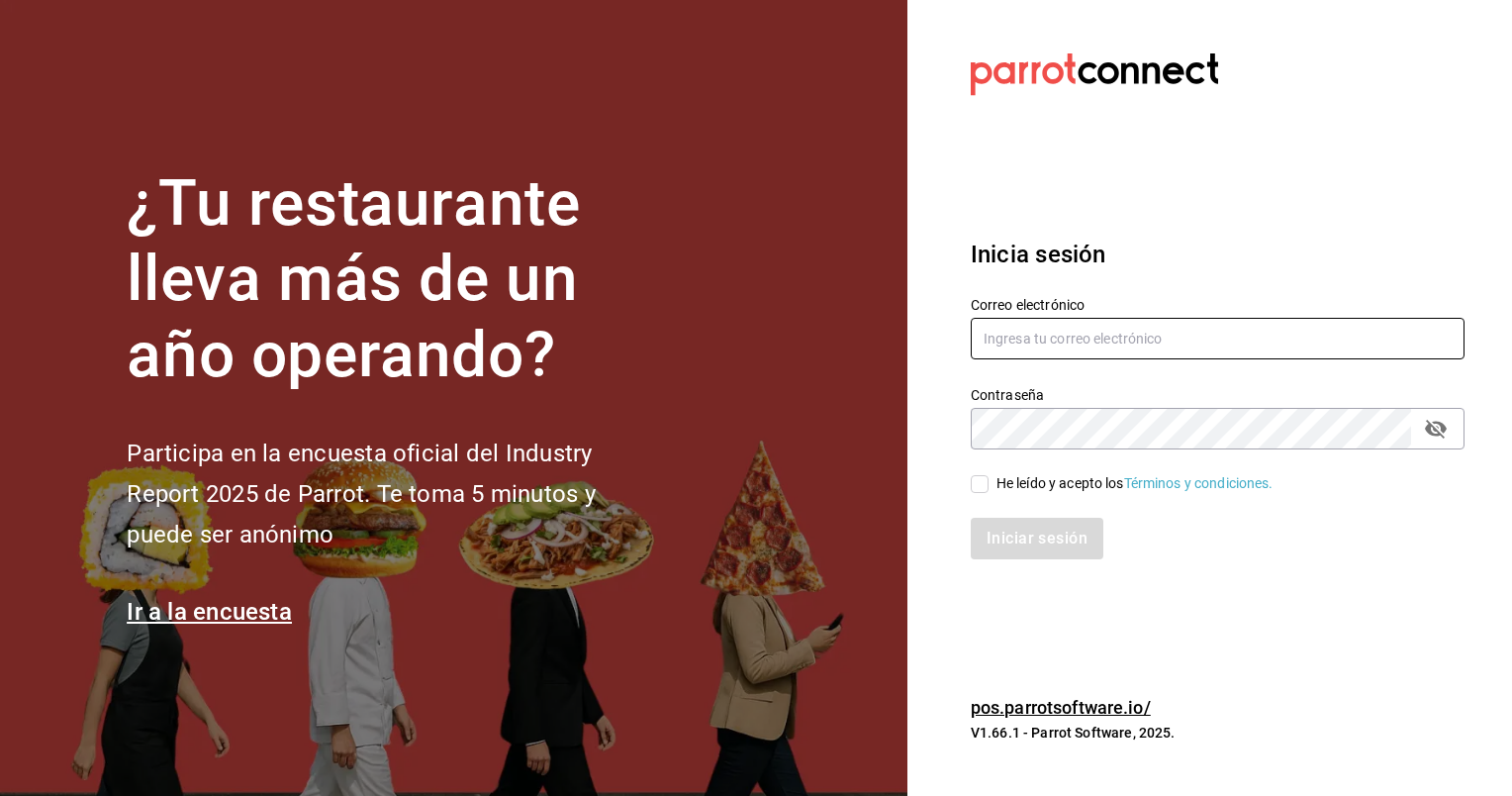 type on "animal.masaryk@grupocosteno.com" 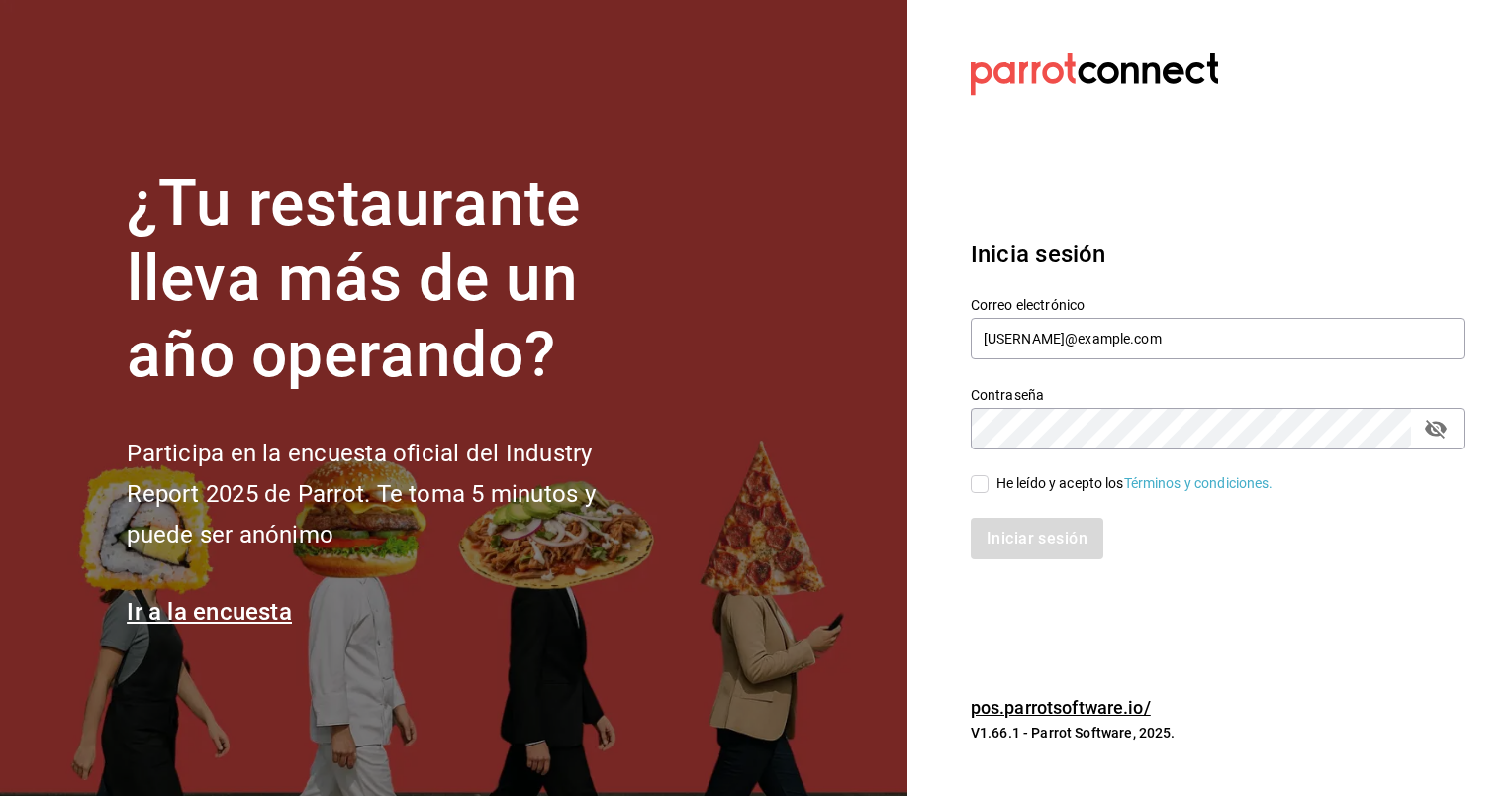 click on "He leído y acepto los  Términos y condiciones." at bounding box center [980, 484] 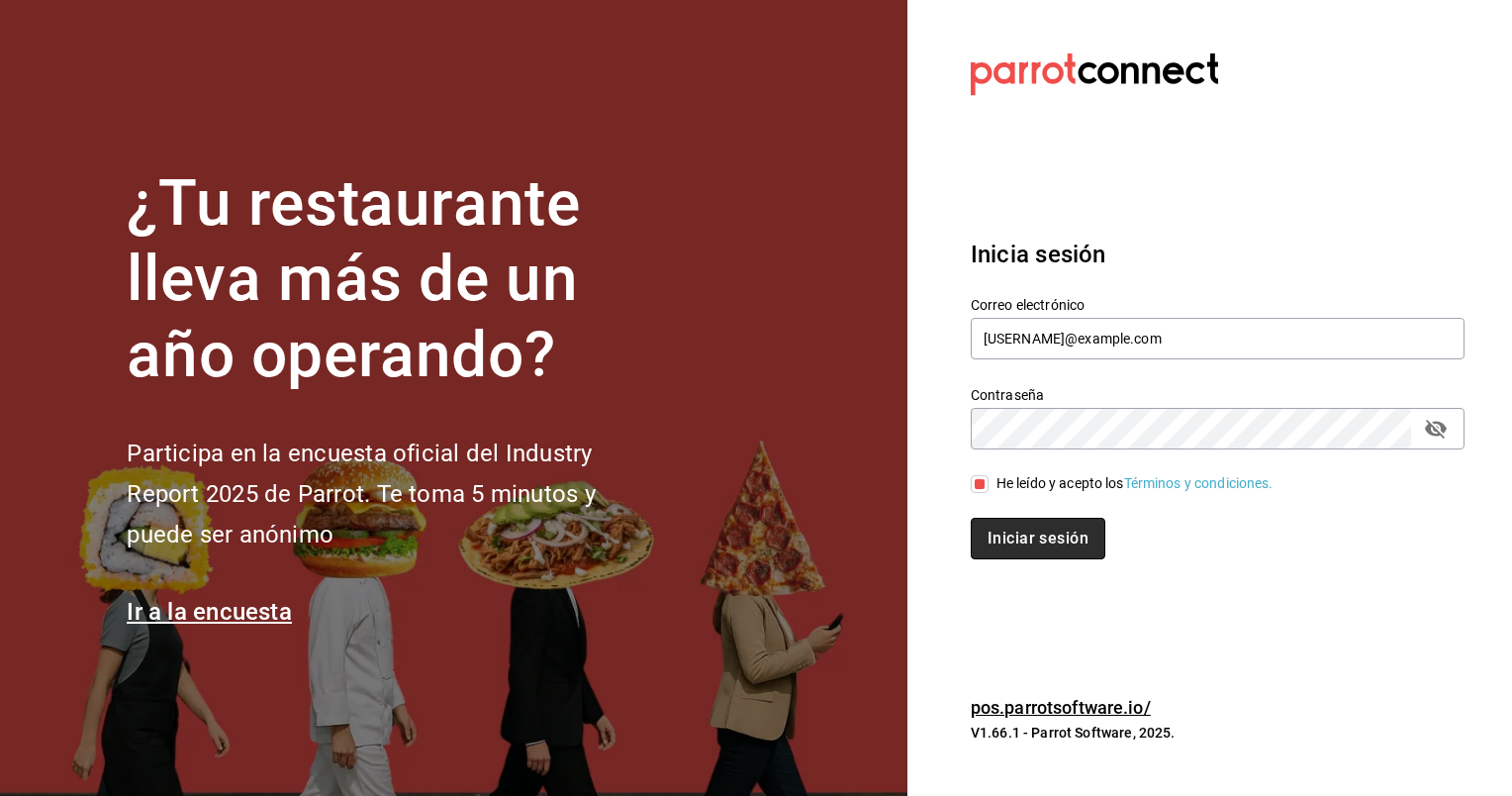 click on "Iniciar sesión" at bounding box center [1038, 539] 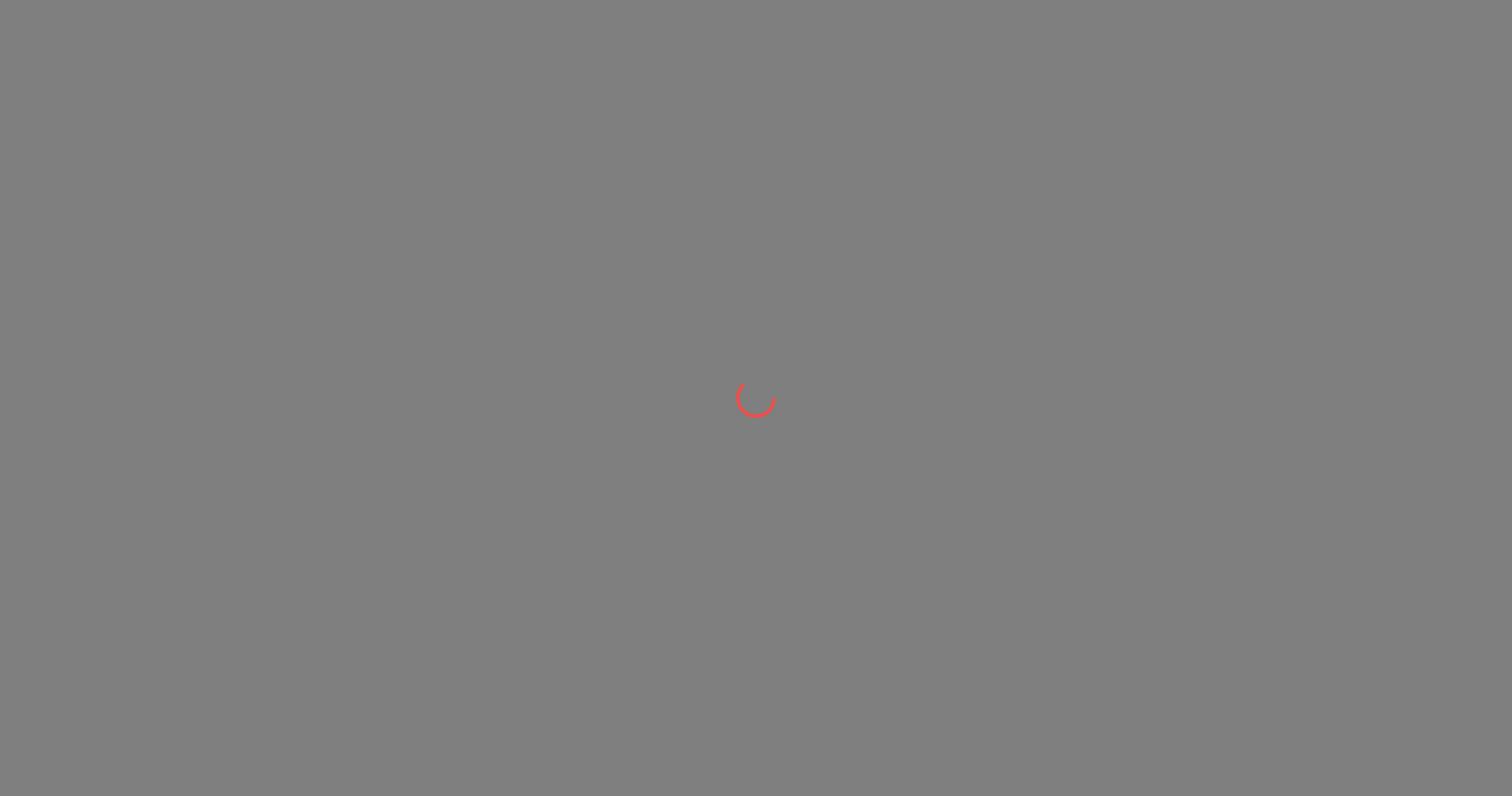 scroll, scrollTop: 0, scrollLeft: 0, axis: both 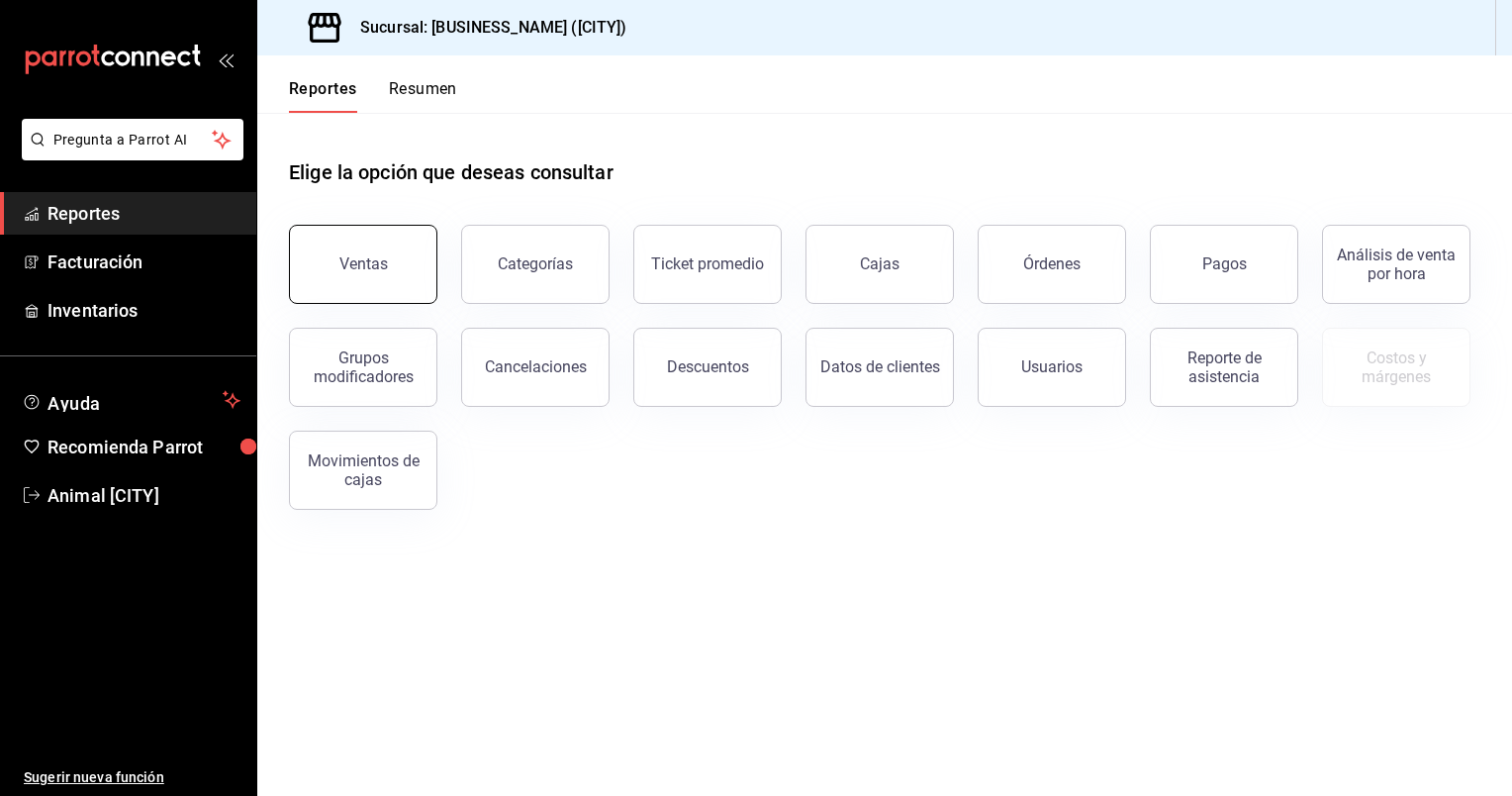 click on "Ventas" at bounding box center (363, 264) 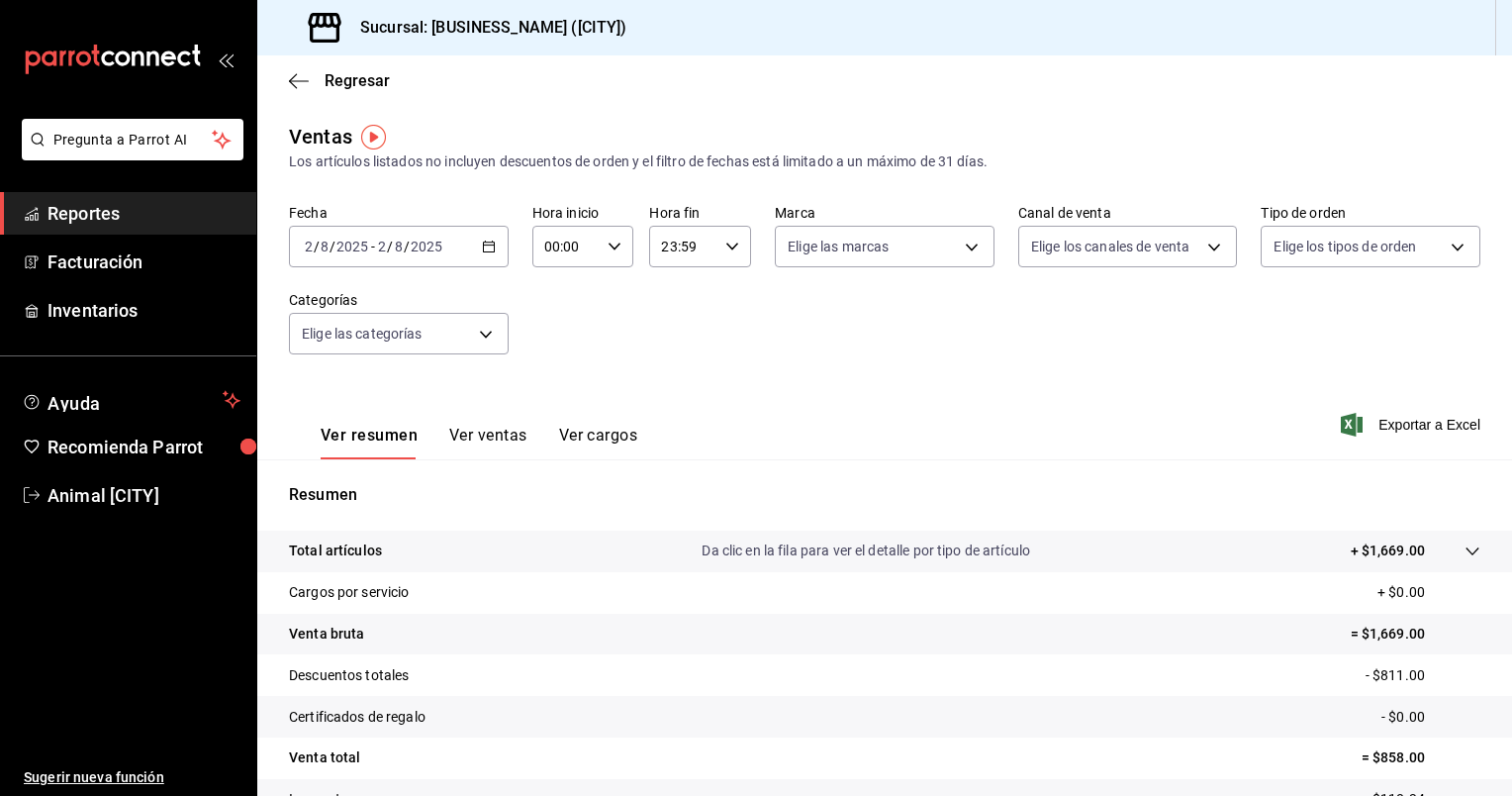 click 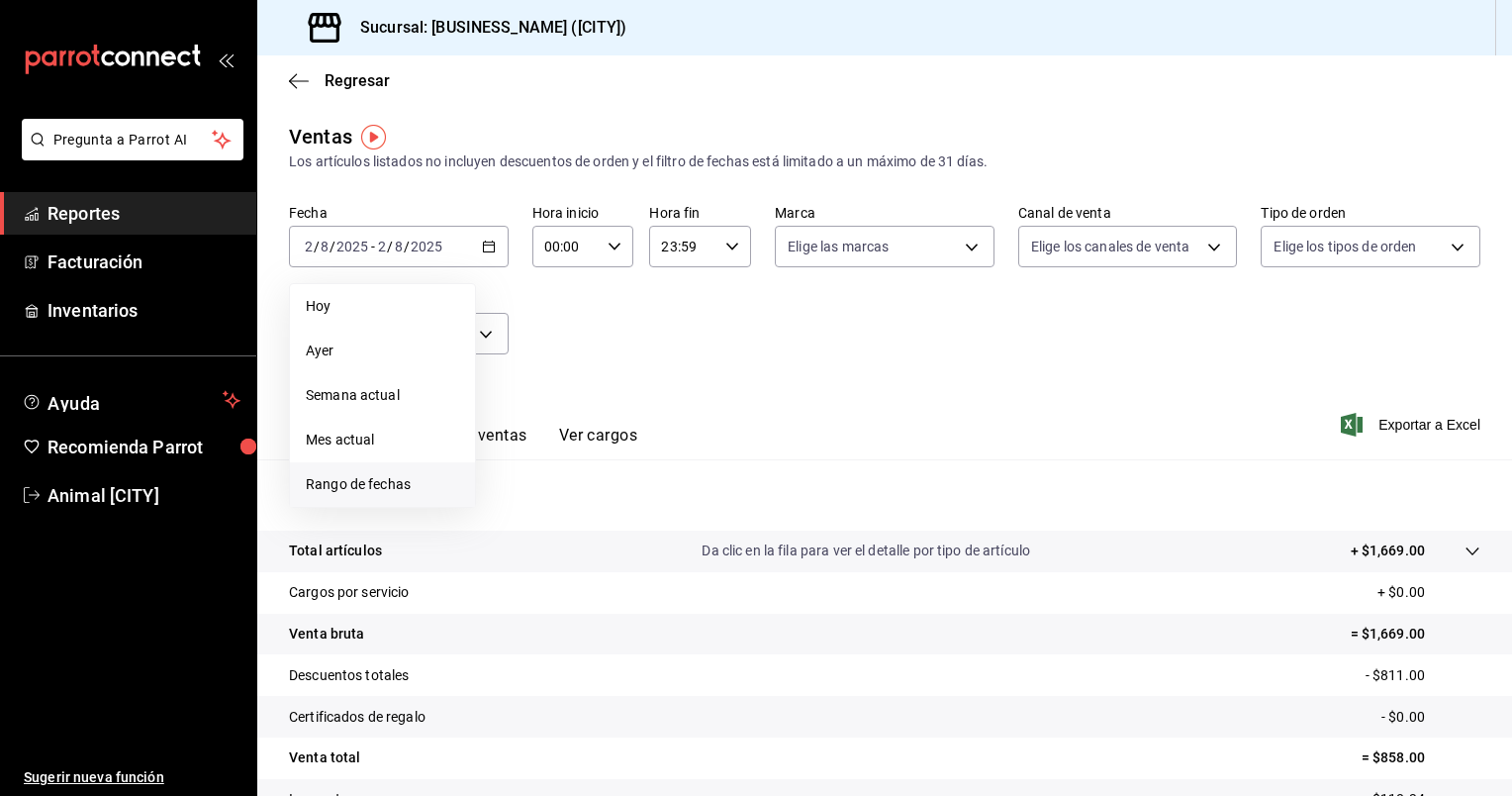 click on "Rango de fechas" at bounding box center [382, 484] 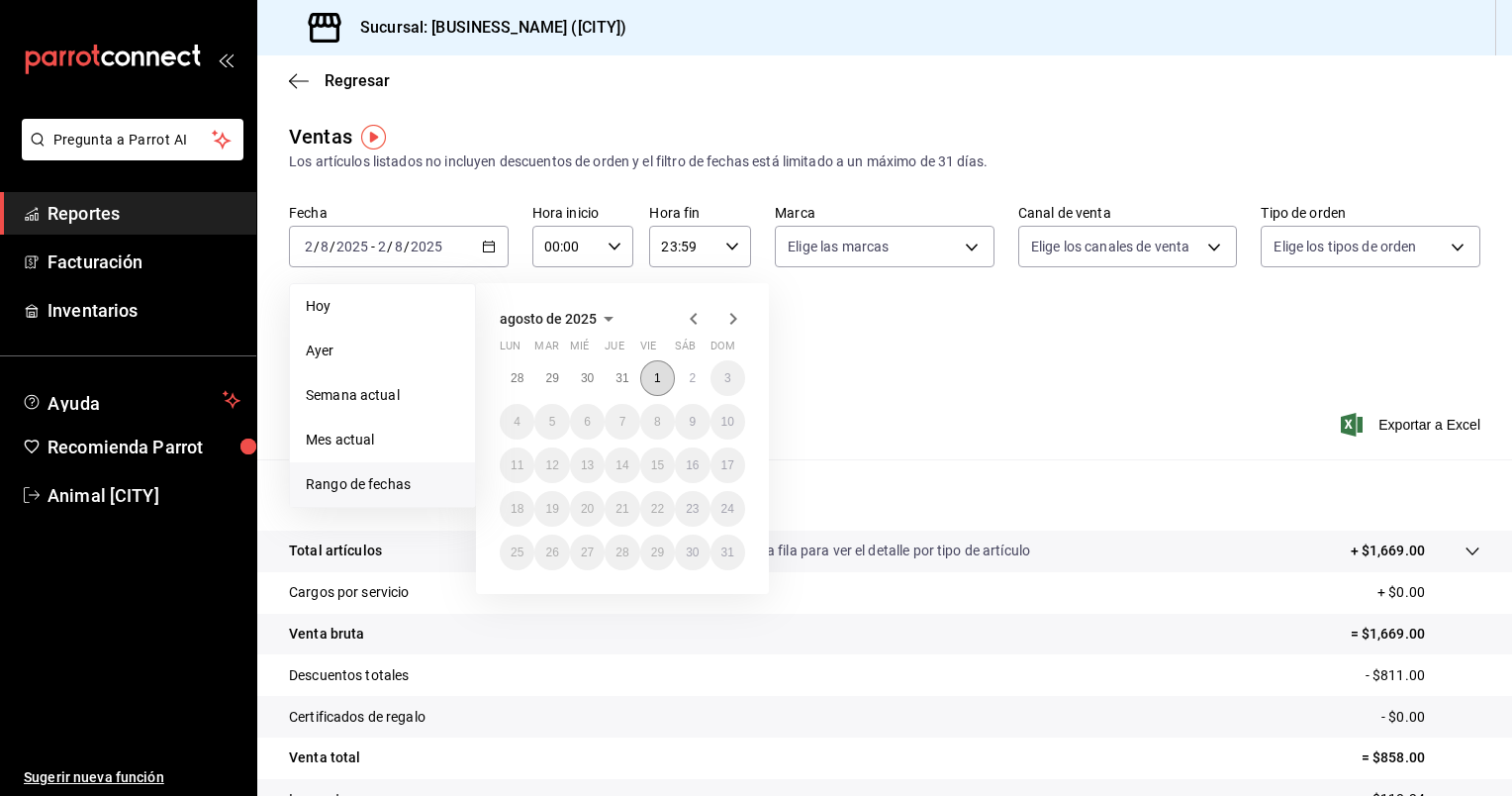 click on "1" at bounding box center (657, 378) 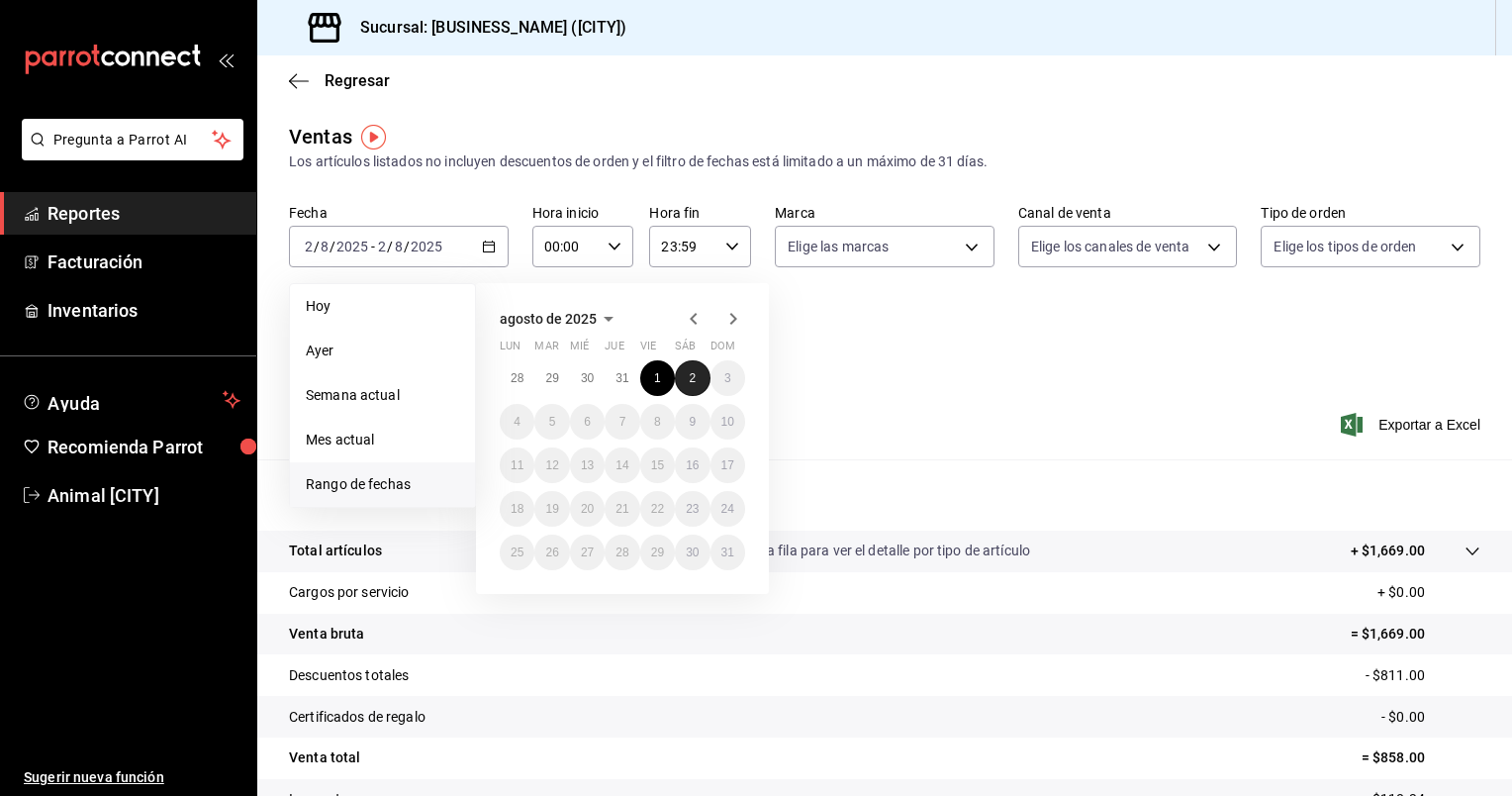 click on "2" at bounding box center (692, 378) 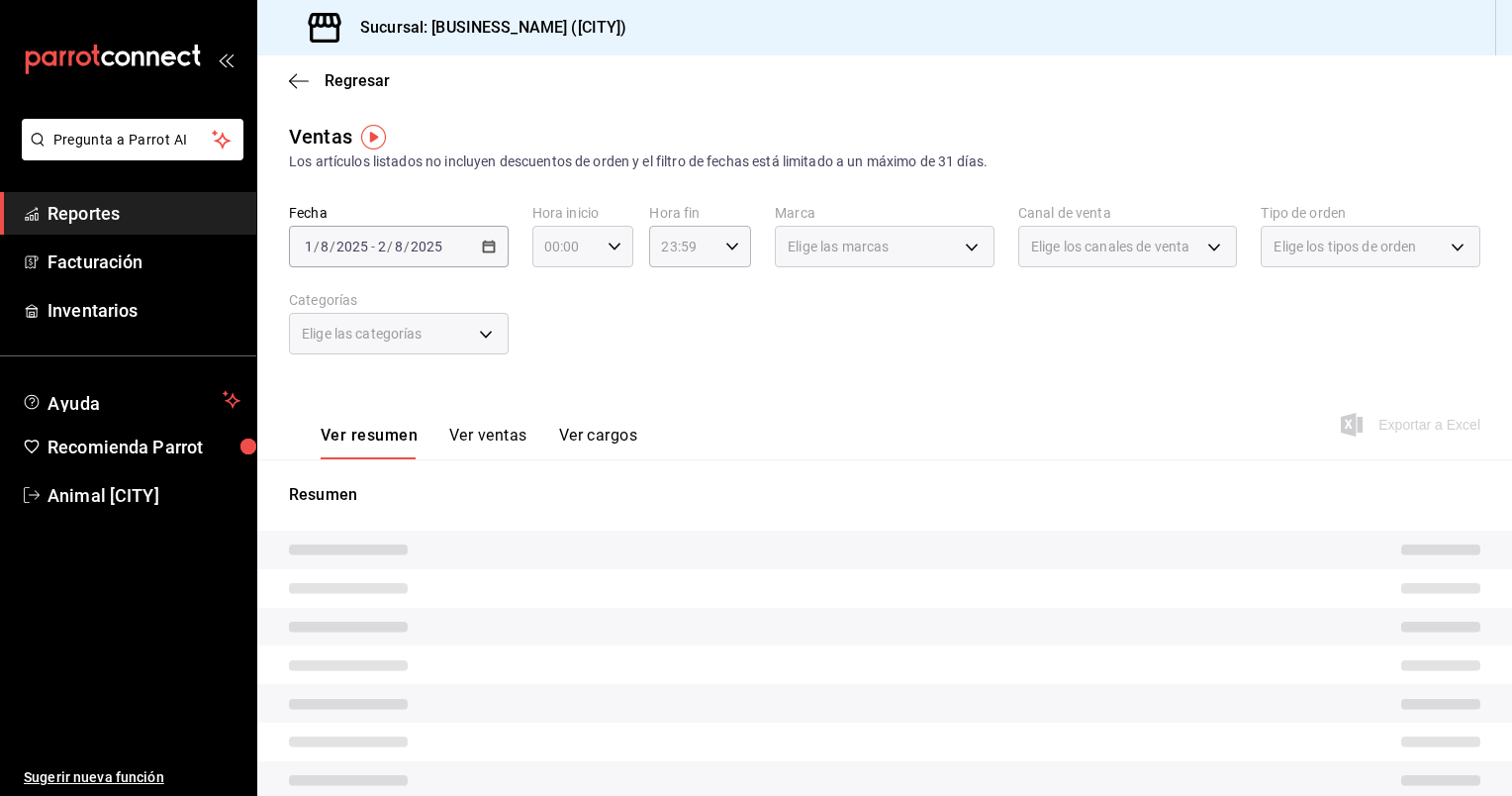 click 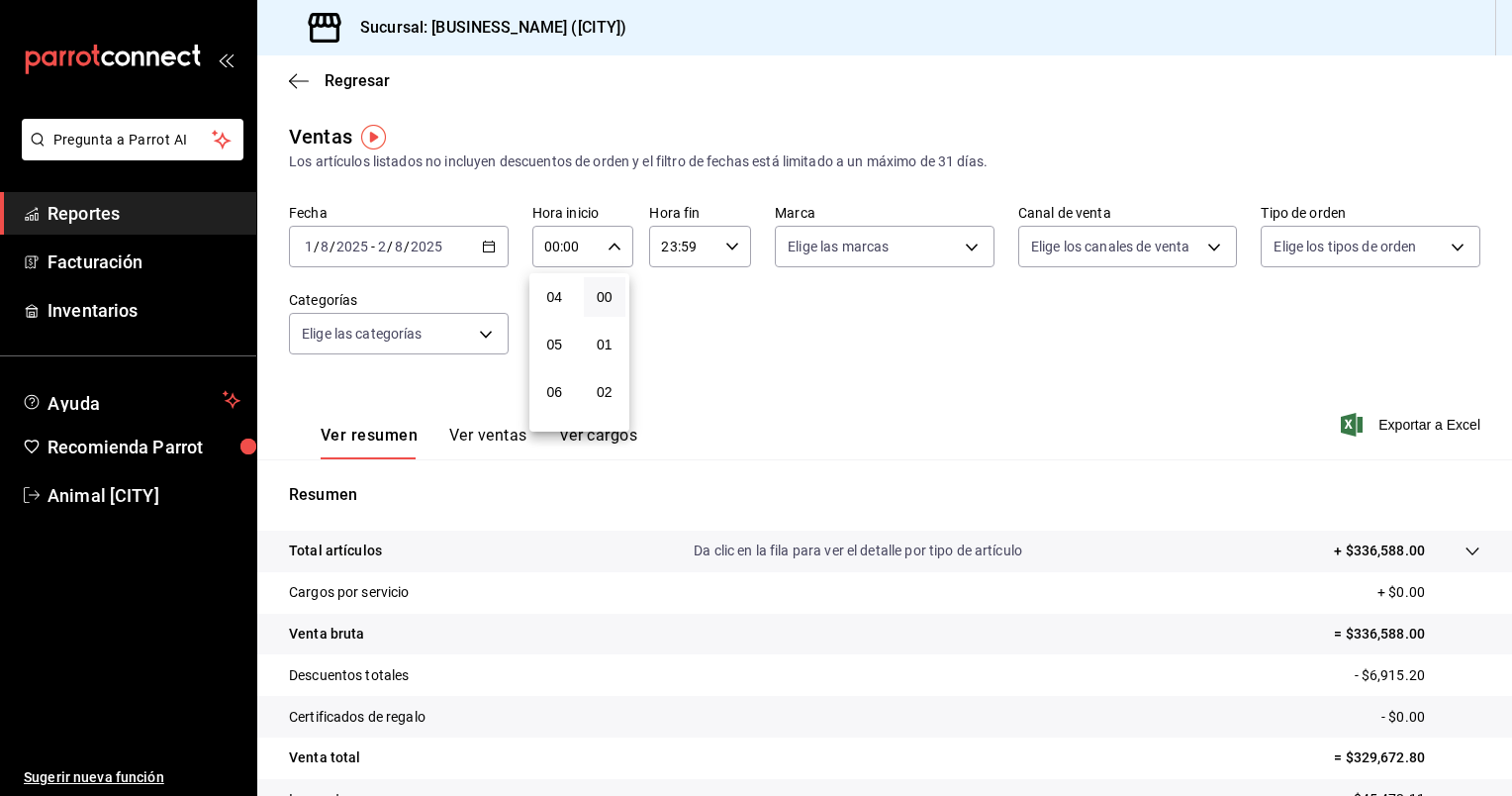 scroll, scrollTop: 198, scrollLeft: 0, axis: vertical 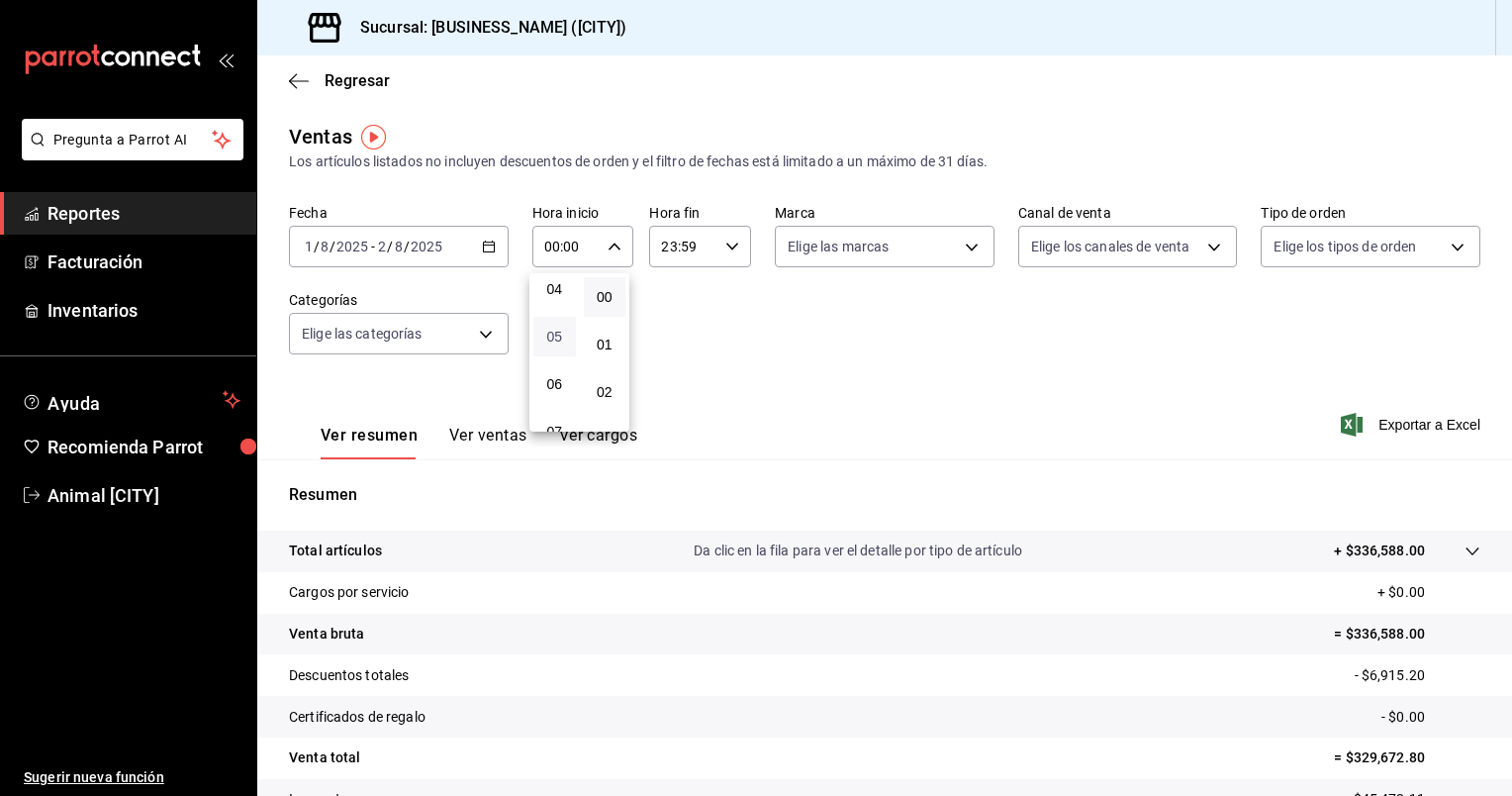 click on "05" at bounding box center (554, 337) 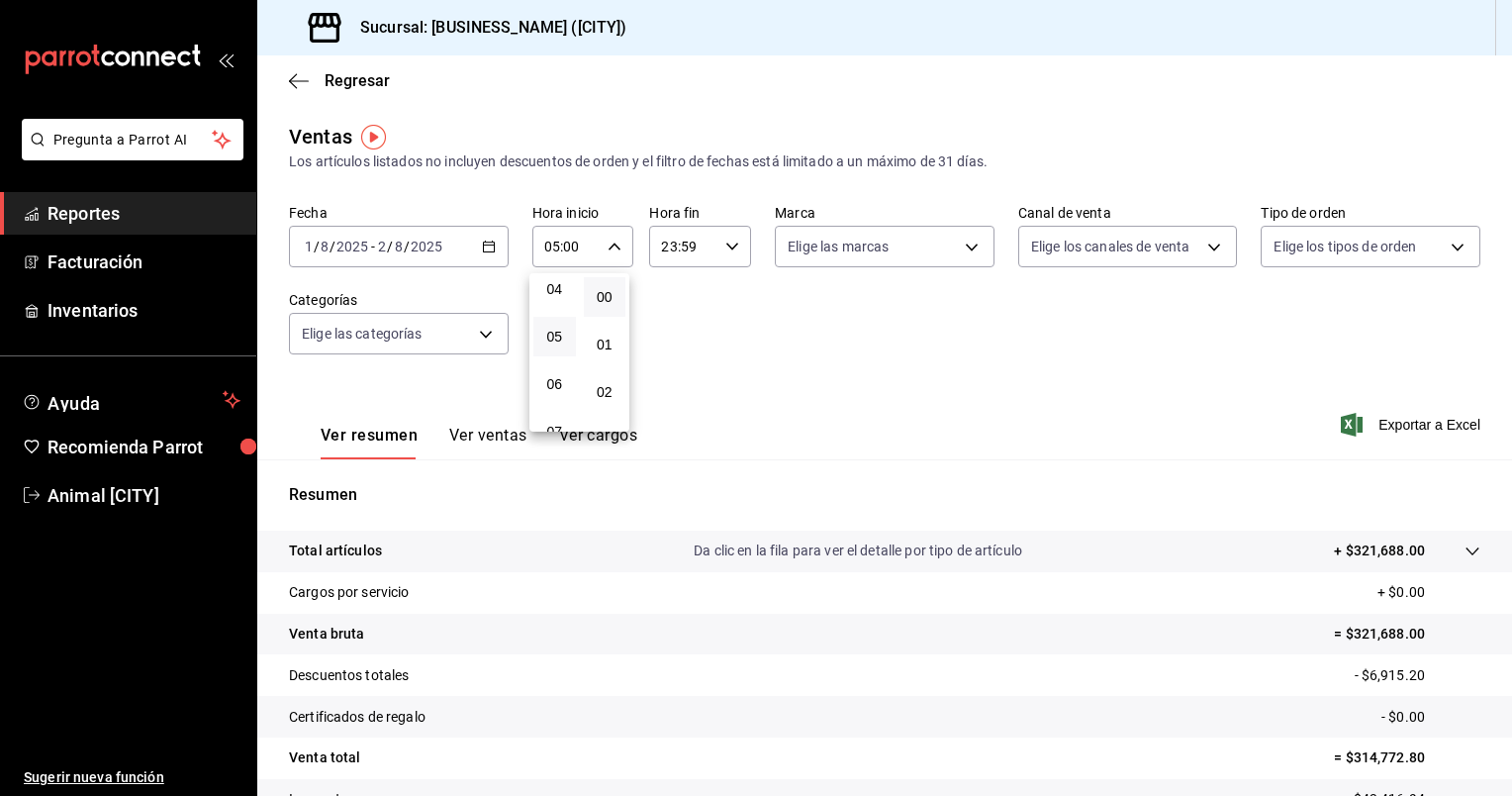 click at bounding box center [756, 398] 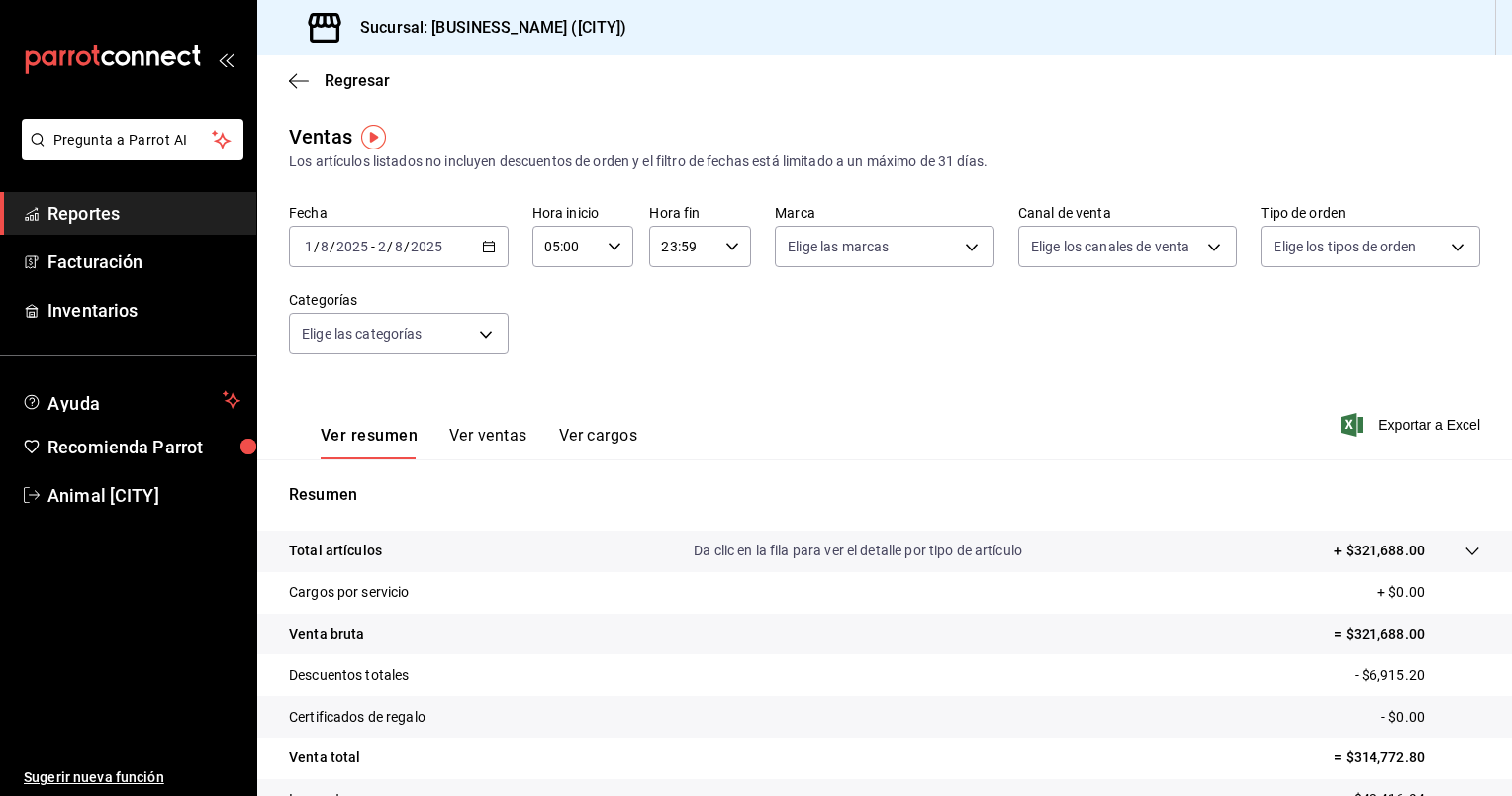 click 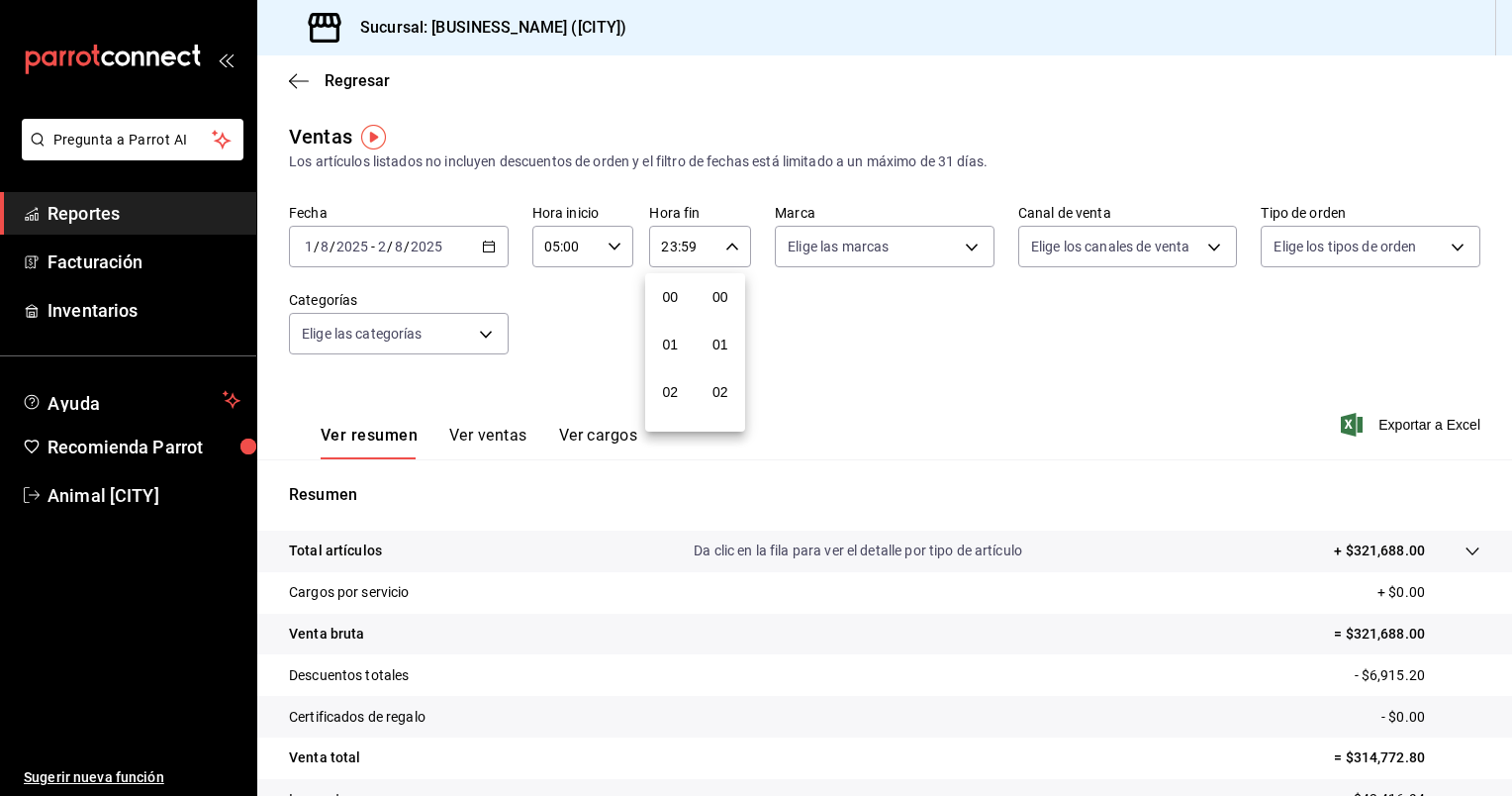 scroll, scrollTop: 1001, scrollLeft: 0, axis: vertical 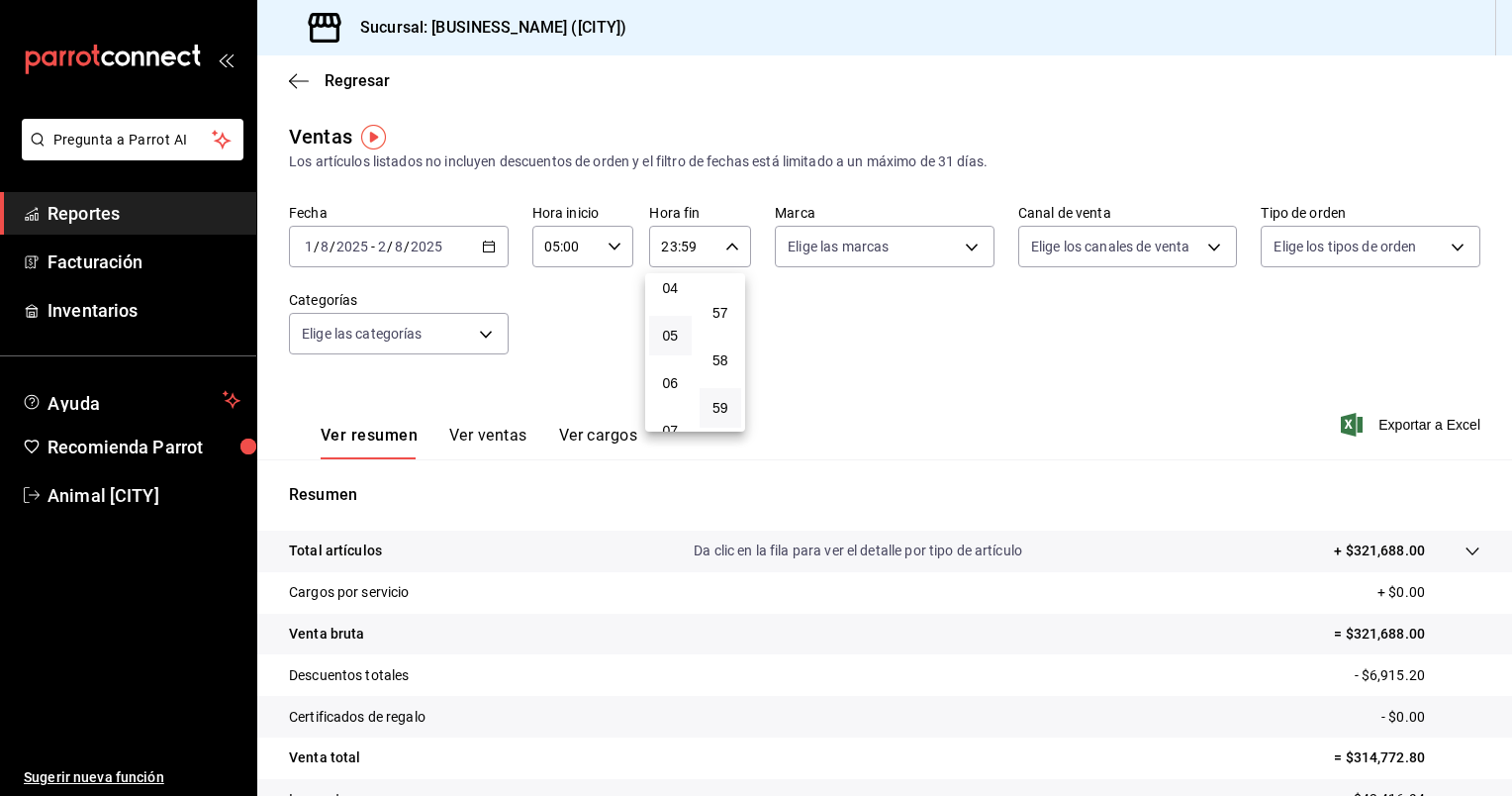click on "05" at bounding box center (670, 336) 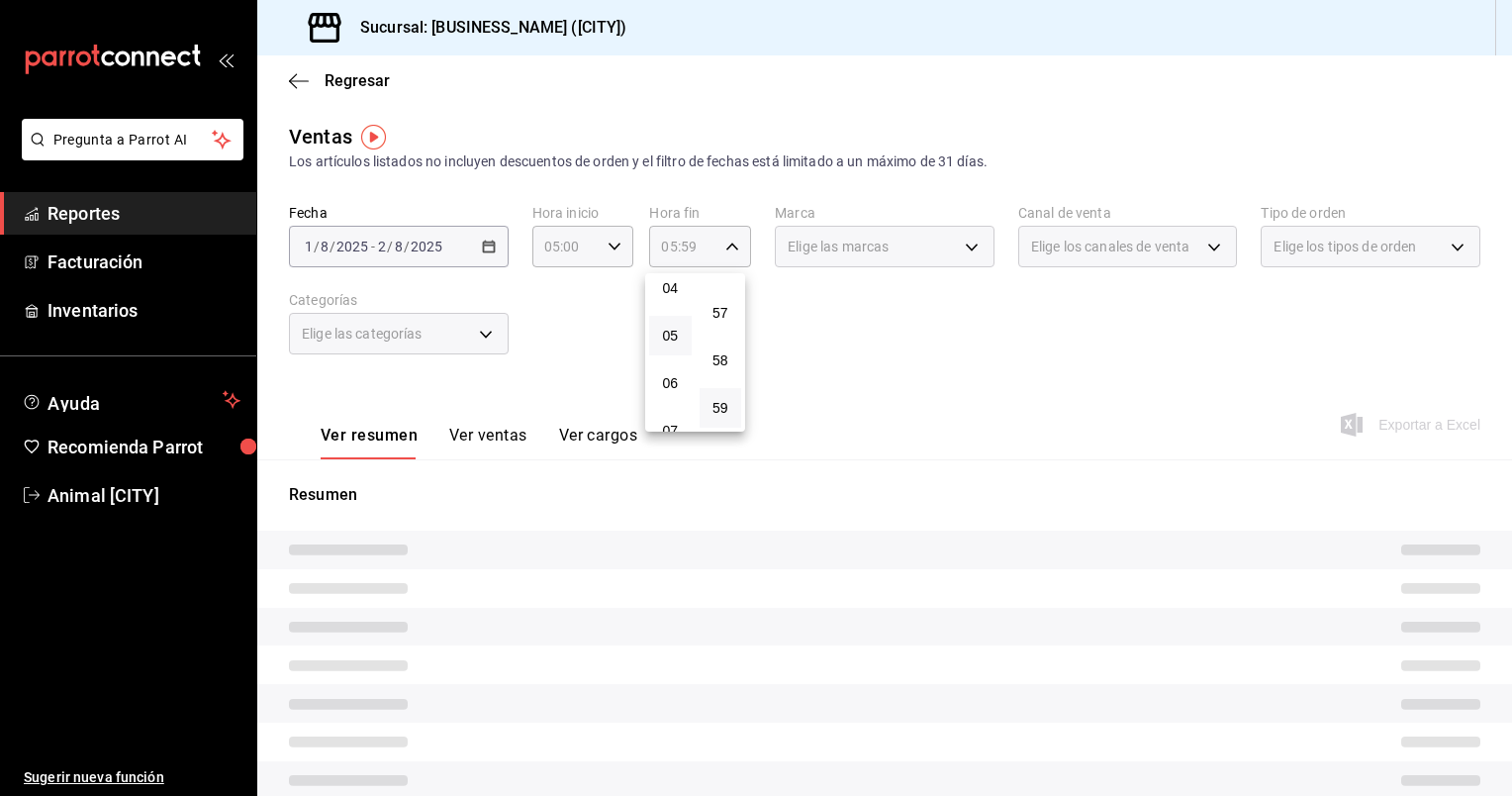 click at bounding box center (756, 398) 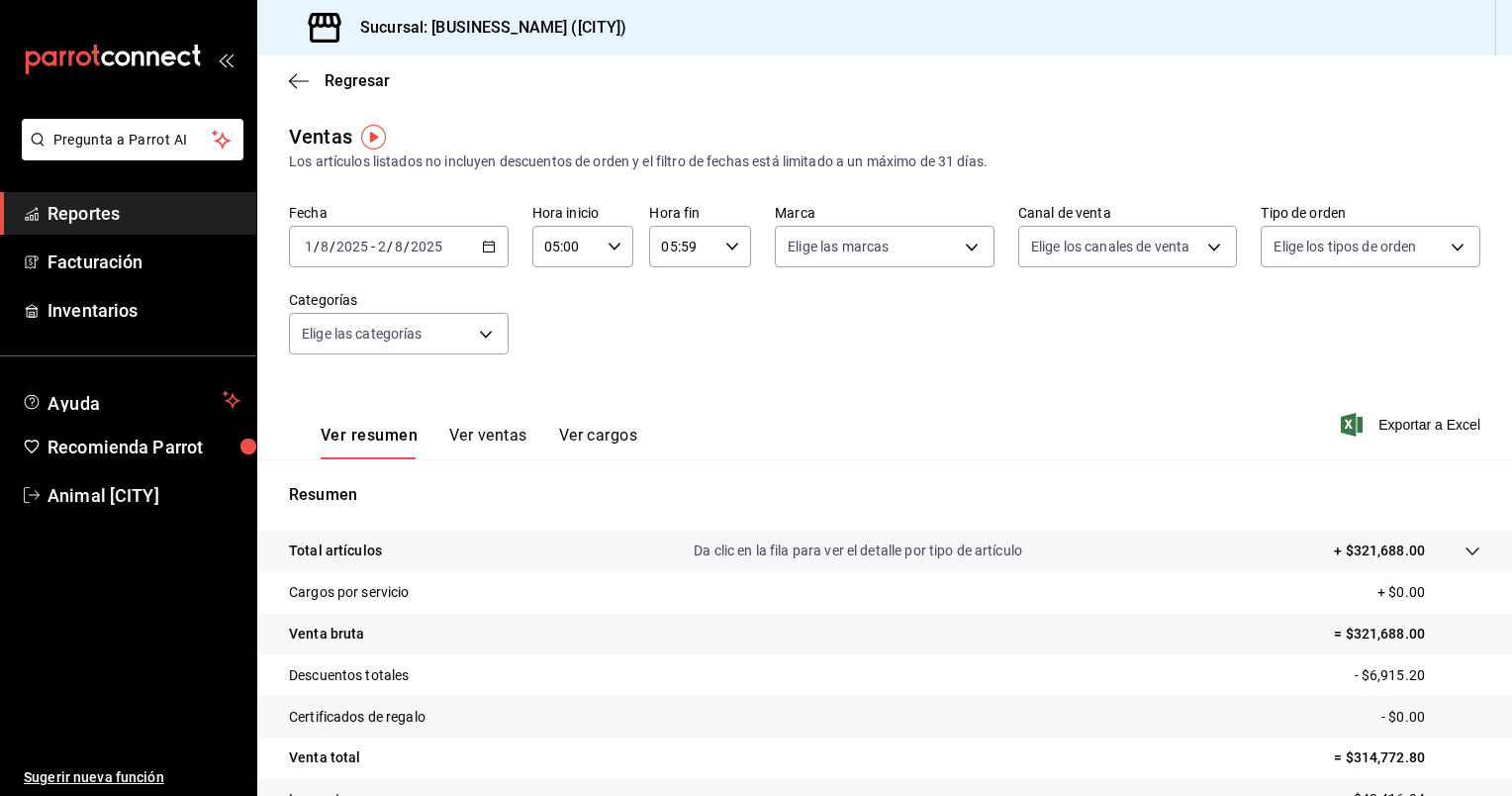 click 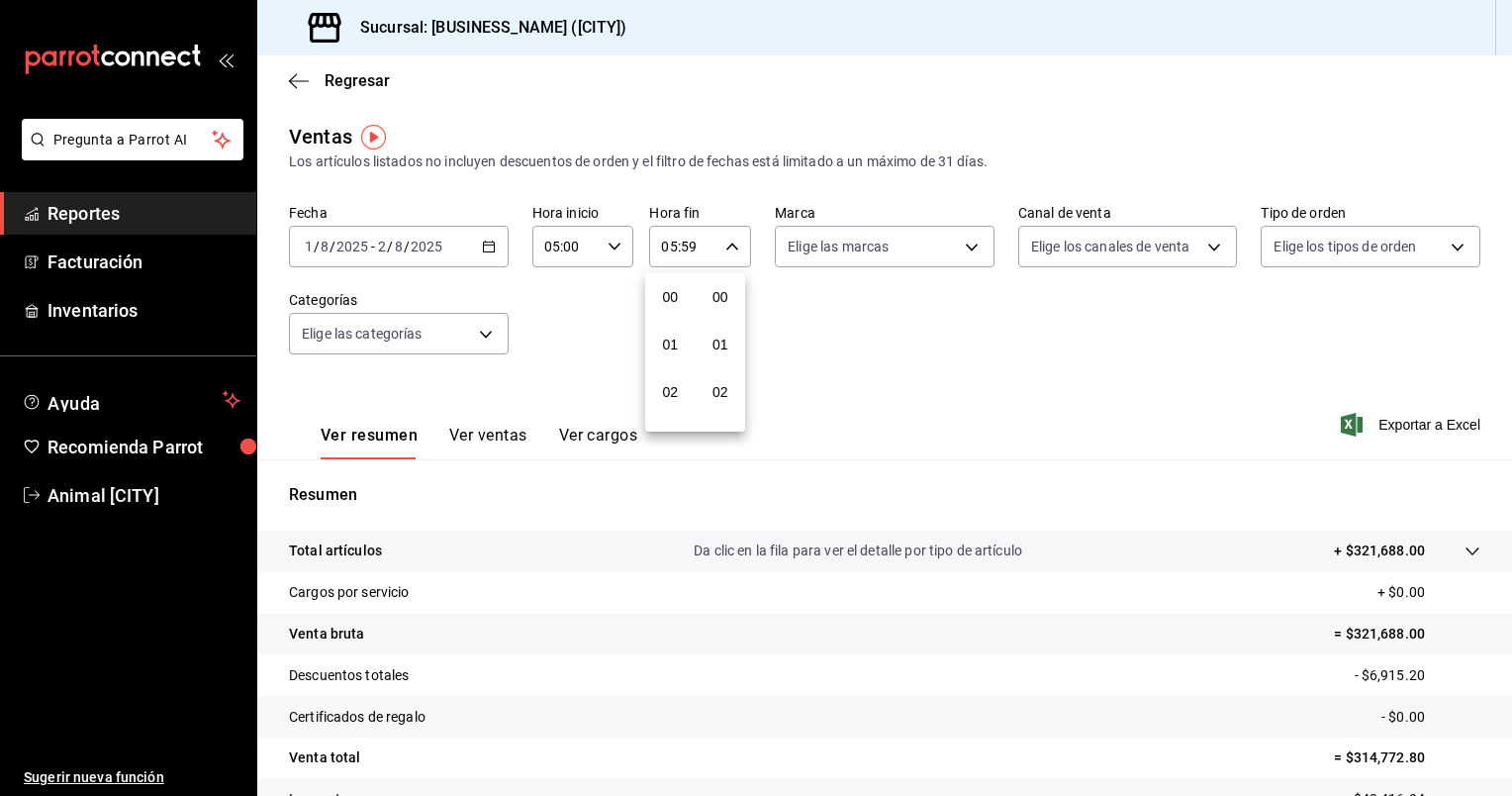 scroll, scrollTop: 242, scrollLeft: 0, axis: vertical 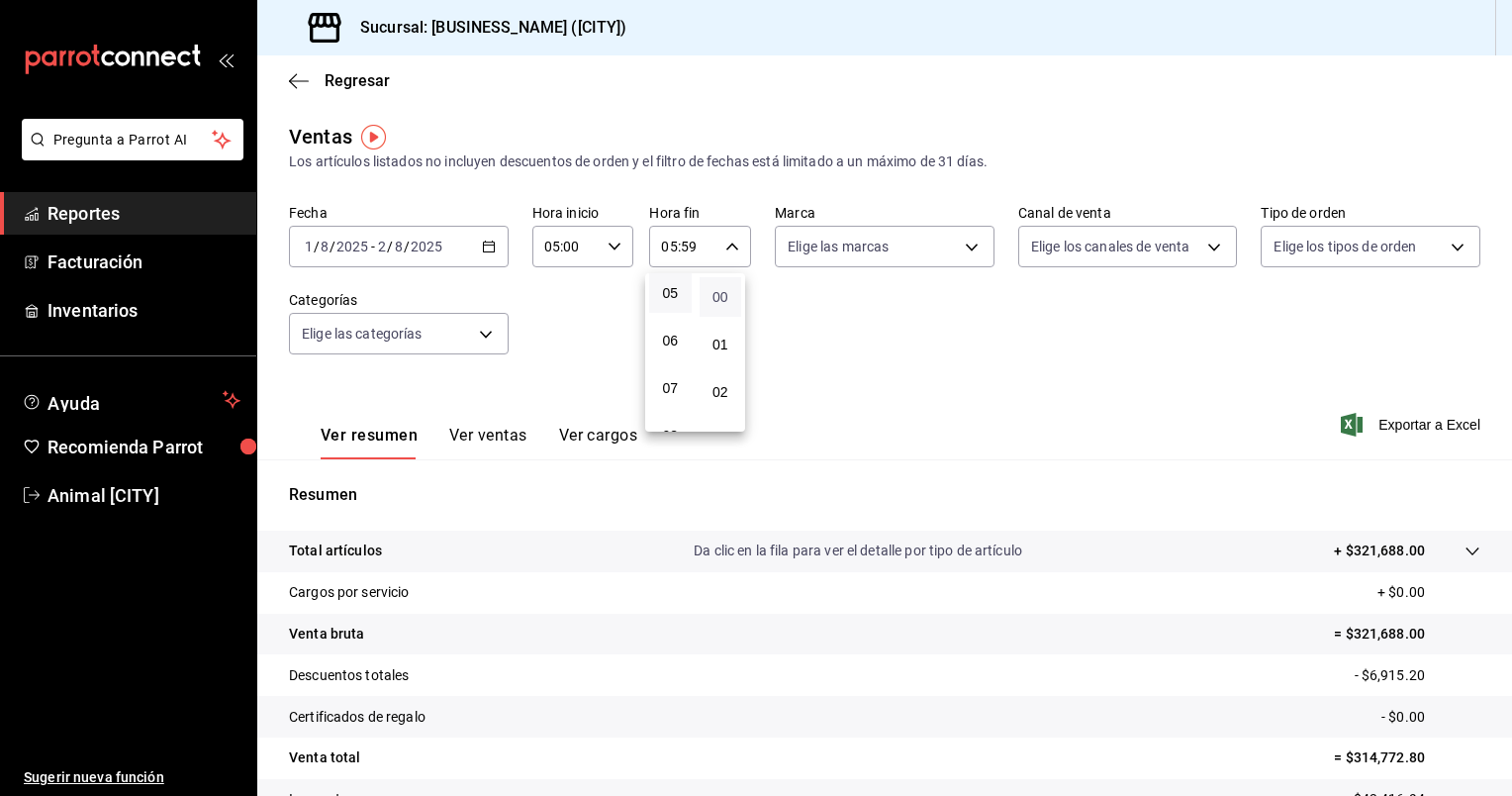 click on "00" at bounding box center (720, 297) 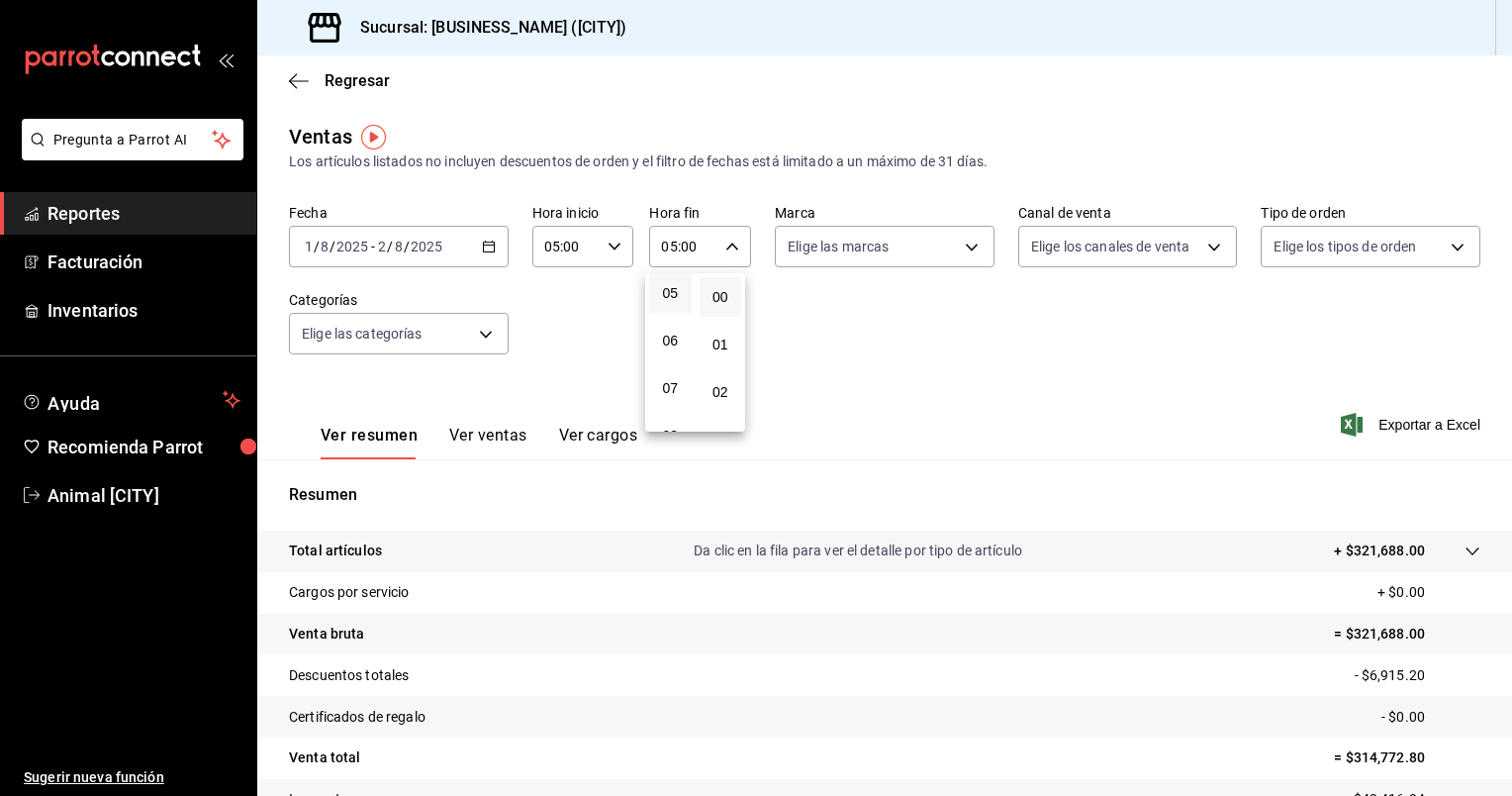 click at bounding box center [756, 398] 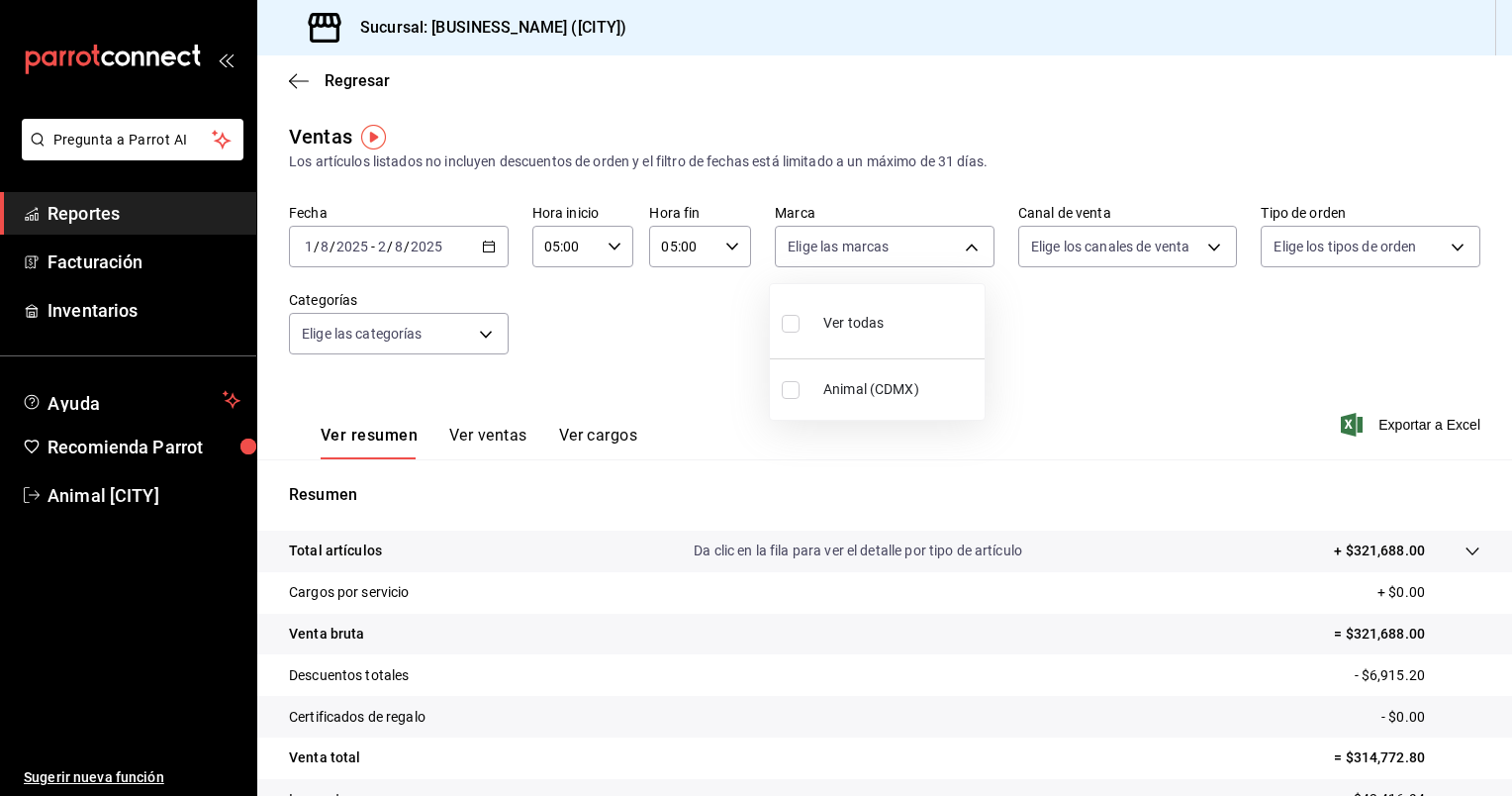 click on "Sucursal: Animal ([CITY]) Regresar Ventas Los artículos listados no incluyen descuentos de orden y el filtro de fechas está limitado a un máximo de 31 días. Fecha [DATE] [DATE] - [DATE] Hora inicio [TIME] Hora inicio Hora fin [TIME] Hora fin Marca Elige las marcas Canal de venta Elige los canales de venta Tipo de orden Elige los tipos de orden Categorías Elige las categorías Ver resumen Ver ventas Ver cargos Exportar a Excel Resumen Total artículos Da clic en la fila para ver el detalle por tipo de artículo + $[AMOUNT] Cargos por servicio + $[AMOUNT] Venta bruta = $[AMOUNT] Descuentos totales - $[AMOUNT] Certificados de regalo - $[AMOUNT] Venta total = $[AMOUNT] Impuestos - $[AMOUNT] Venta neta = $[AMOUNT] Pregunta a Parrot AI Reportes   Facturación   Inventarios   Ayuda Recomienda Parrot   Animal Masaryk   Sugerir nueva función   Ver video tutorial" at bounding box center (756, 398) 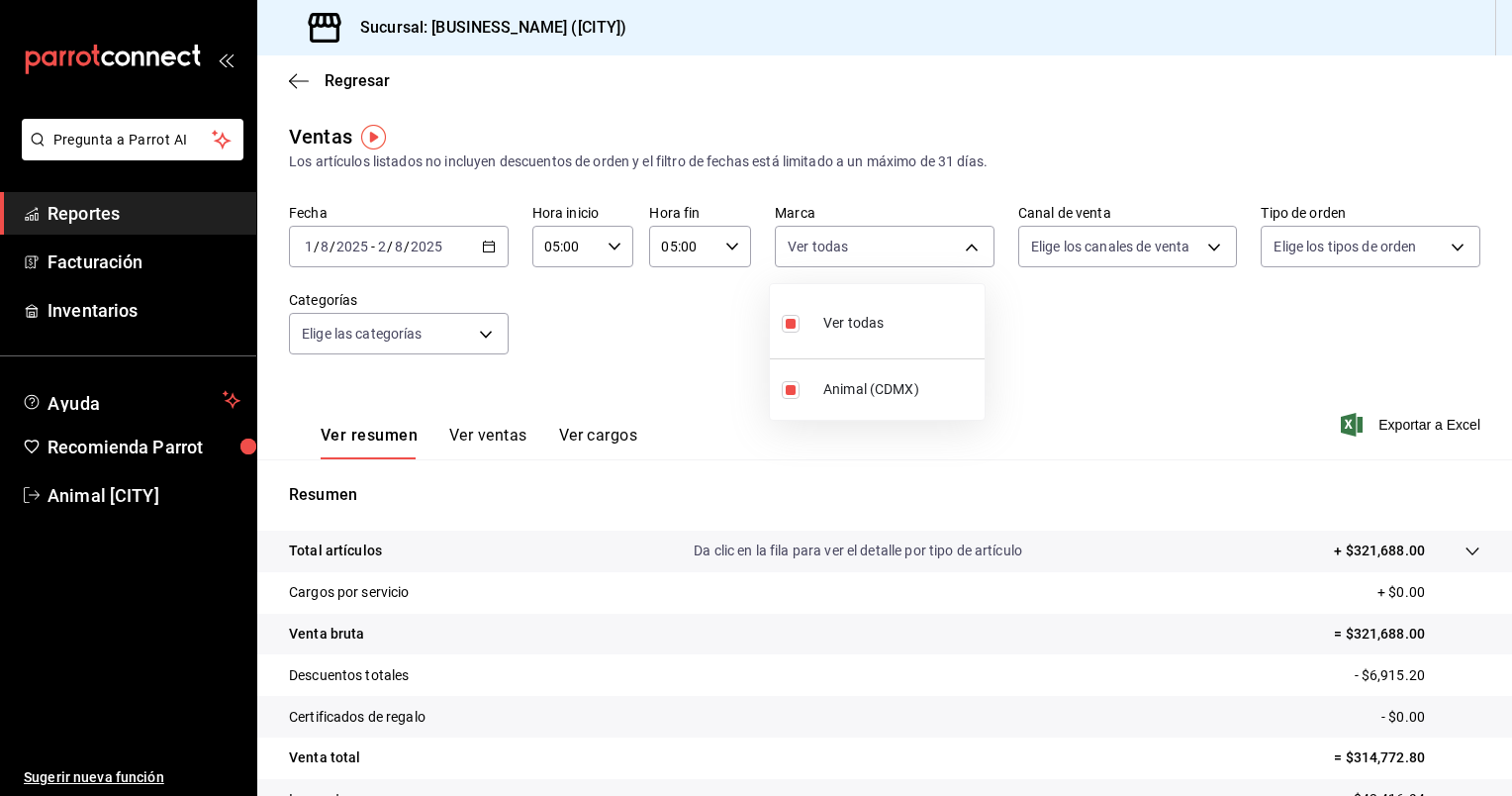 click at bounding box center (756, 398) 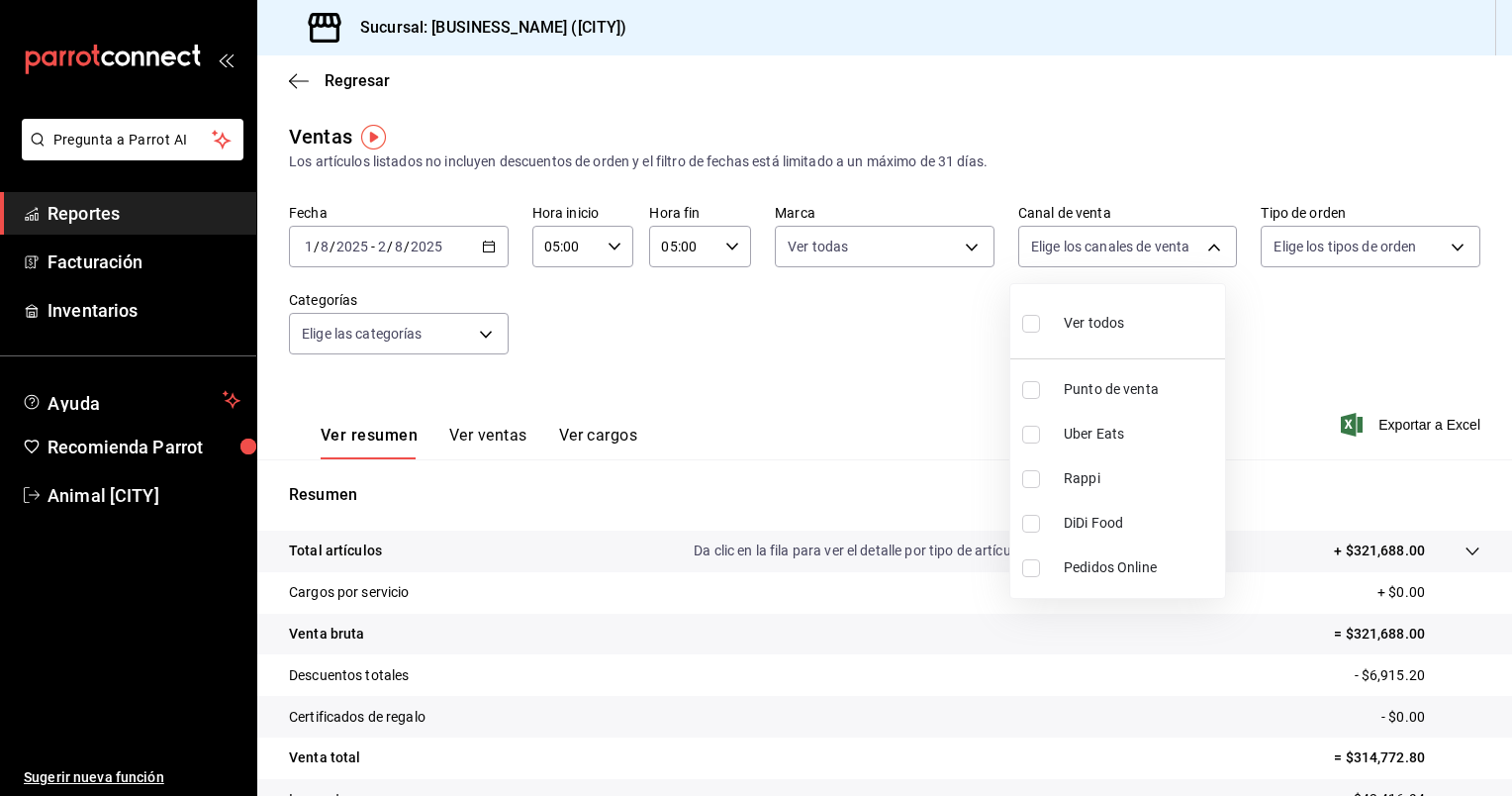 click on "Sucursal: Animal ([CITY]) Regresar Ventas Los artículos listados no incluyen descuentos de orden y el filtro de fechas está limitado a un máximo de 31 días. Fecha [DATE] [DATE] - [DATE] Hora inicio [TIME] Hora inicio Hora fin [TIME] Hora fin Marca Ver todas [UUID] Canal de venta Elige los canales de venta Tipo de orden Elige los tipos de orden Categorías Elige las categorías Ver resumen Ver ventas Ver cargos Exportar a Excel Resumen Total artículos Da clic en la fila para ver el detalle por tipo de artículo + $[AMOUNT] Cargos por servicio + $[AMOUNT] Venta bruta = $[AMOUNT] Descuentos totales - $[AMOUNT] Certificados de regalo - $[AMOUNT] Venta total = $[AMOUNT] Impuestos - $[AMOUNT] Venta neta = $[AMOUNT] Pregunta a Parrot AI Reportes   Facturación   Inventarios   Ayuda Recomienda Parrot   Animal Masaryk     Ir a video" at bounding box center (756, 398) 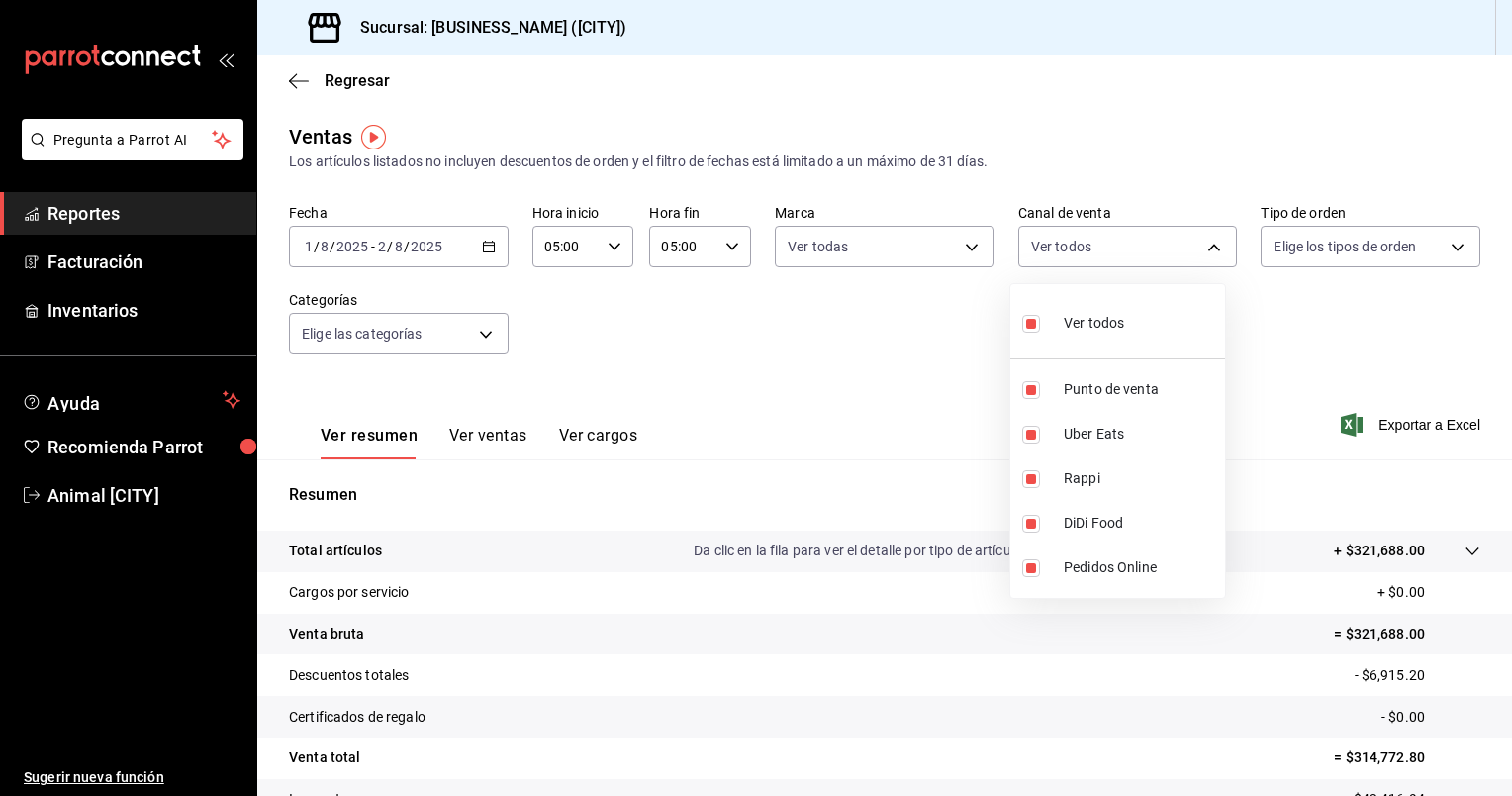click at bounding box center (756, 398) 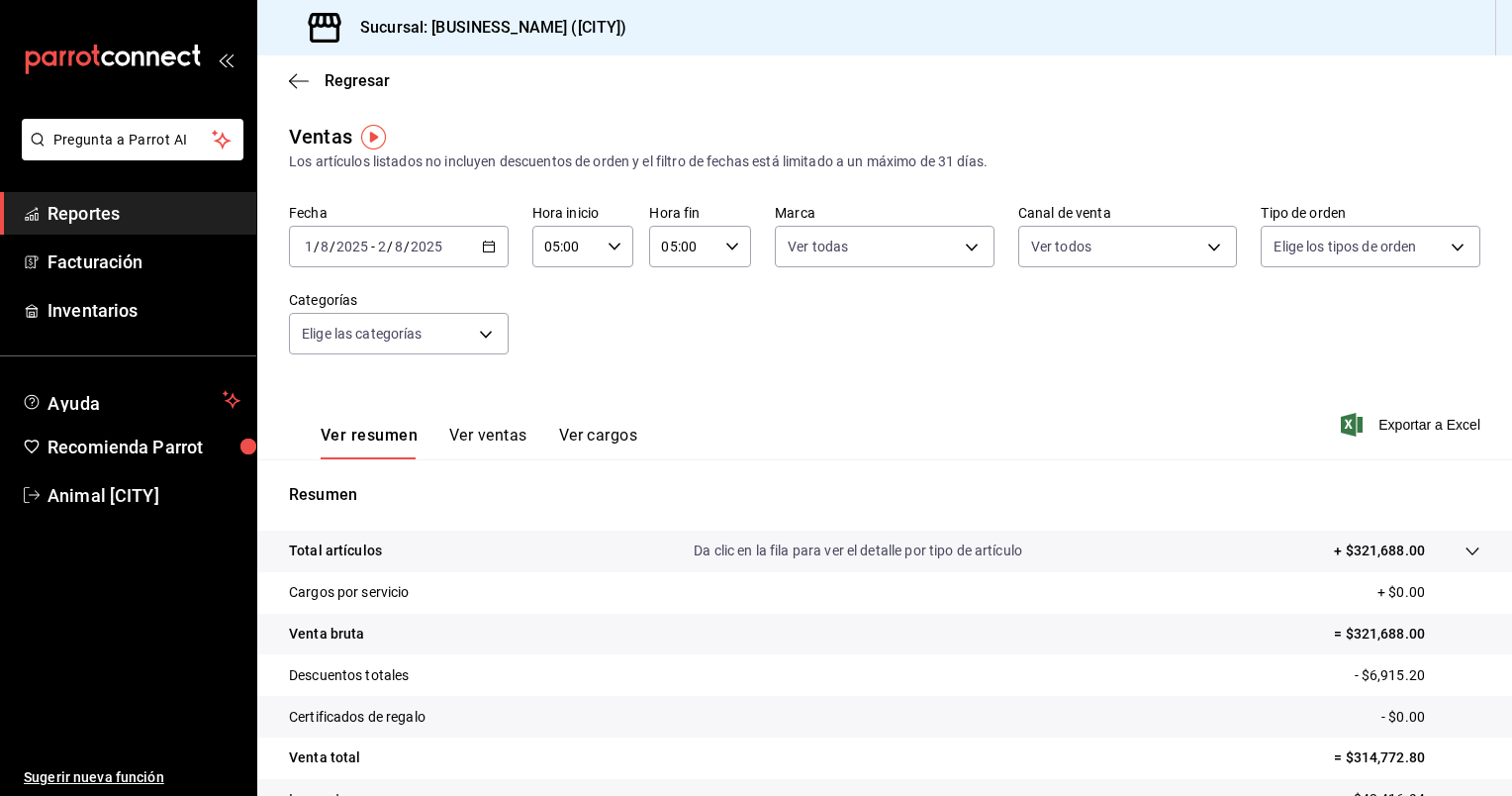 click on "Sucursal: Animal ([CITY]) Regresar Ventas Los artículos listados no incluyen descuentos de orden y el filtro de fechas está limitado a un máximo de 31 días. Fecha [DATE] [DATE] - [DATE] Hora inicio [TIME] Hora inicio Hora fin [TIME] Hora fin Marca Ver todas [UUID] Canal de venta Ver todos PARROT,UBER_EATS,RAPPI,DIDI_FOOD,ONLINE Tipo de orden Elige los tipos de orden Categorías Elige las categorías Ver resumen Ver ventas Ver cargos Exportar a Excel Resumen Total artículos Da clic en la fila para ver el detalle por tipo de artículo + $[AMOUNT] Cargos por servicio + $[AMOUNT] Venta bruta = $[AMOUNT] Descuentos totales - $[AMOUNT] Certificados de regalo - $[AMOUNT] Venta total = $[AMOUNT] Impuestos - $[AMOUNT] Venta neta = $[AMOUNT] Pregunta a Parrot AI Reportes   Facturación   Inventarios   Ayuda Recomienda Parrot" at bounding box center (756, 398) 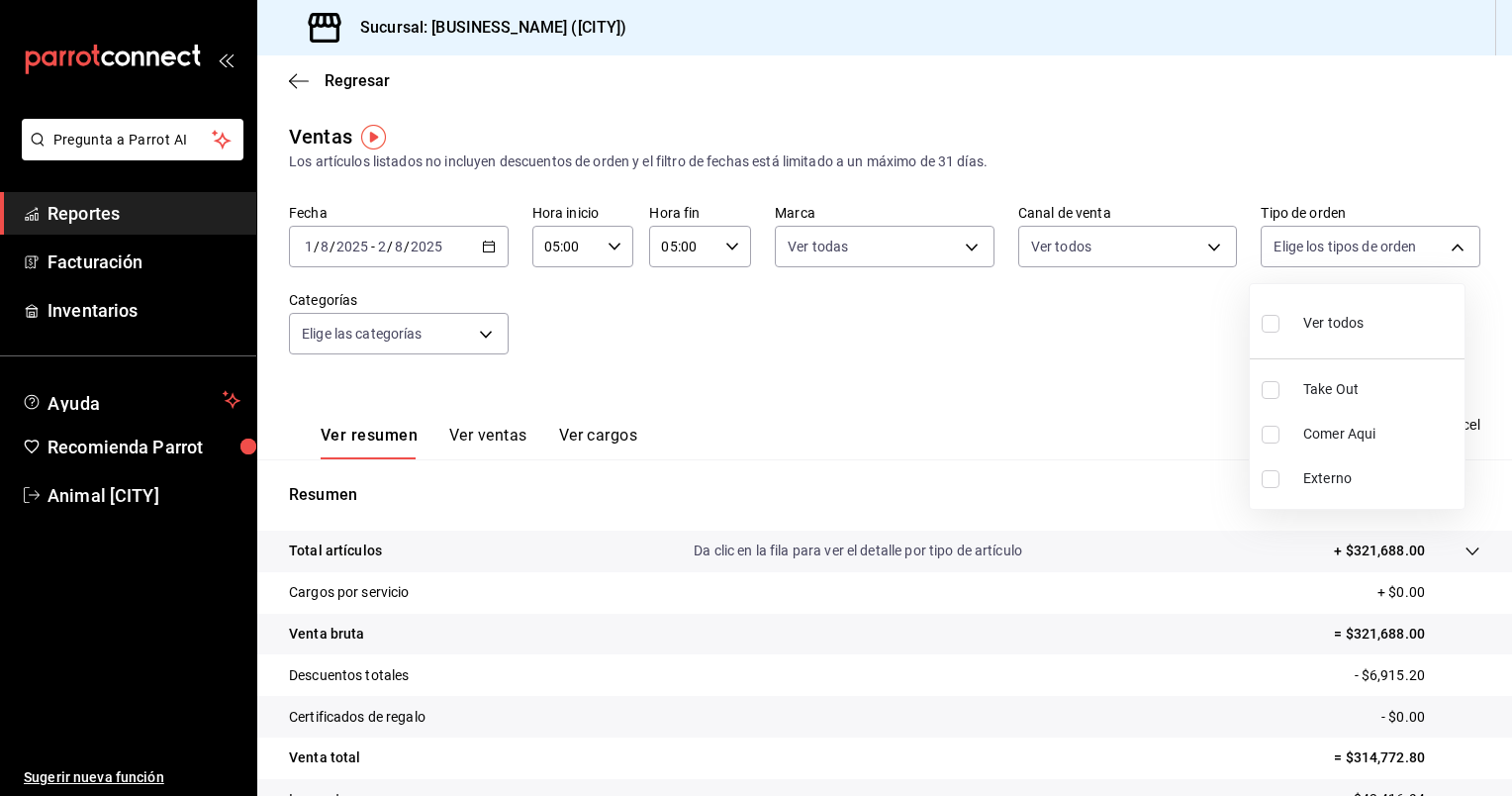 click on "Ver todos" at bounding box center [1333, 323] 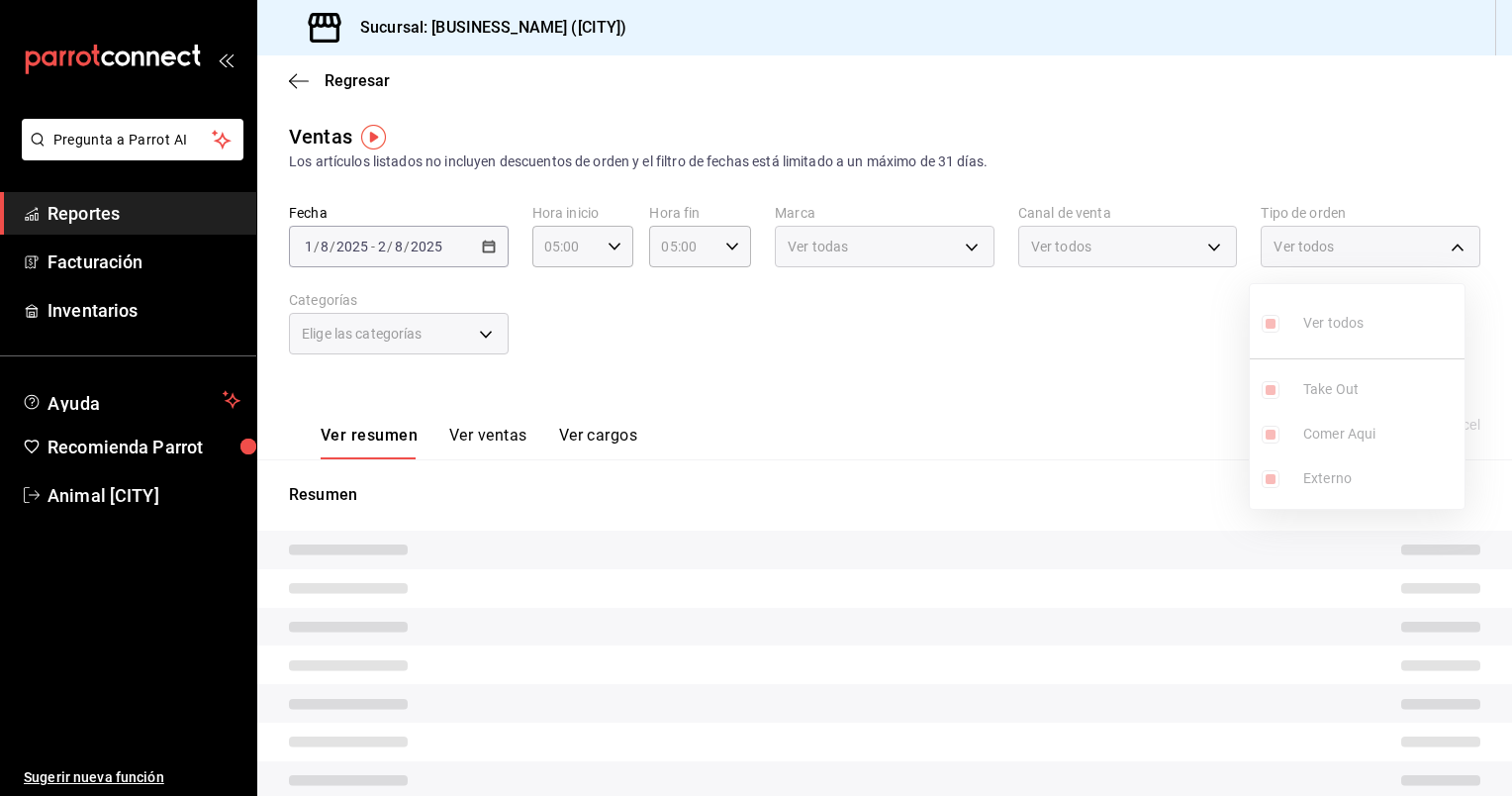 click at bounding box center [756, 398] 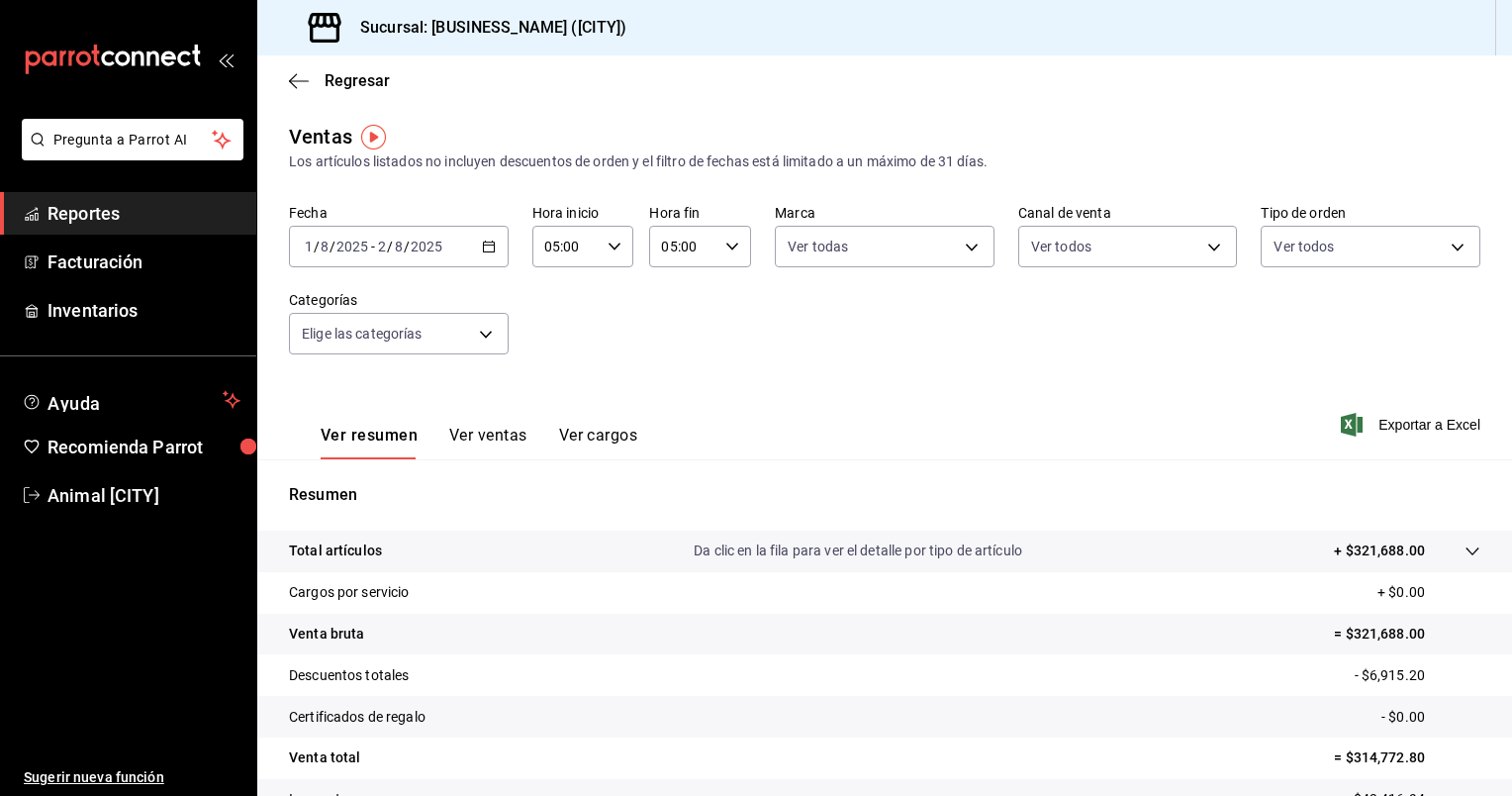 click on "Sucursal: Animal ([CITY]) Regresar Ventas Los artículos listados no incluyen descuentos de orden y el filtro de fechas está limitado a un máximo de 31 días. Fecha [DATE] [DATE] - [DATE] Hora inicio [TIME] Hora inicio Hora fin [TIME] Hora fin Marca Ver todas [UUID] Canal de venta Ver todos PARROT,UBER_EATS,RAPPI,DIDI_FOOD,ONLINE Tipo de orden Ver todas [UUID],[UUID],EXTERNAL Categorías Elige las categorías Ver resumen Ver ventas Ver cargos Exportar a Excel Resumen Total artículos Da clic en la fila para ver el detalle por tipo de artículo + $[AMOUNT] Cargos por servicio + $[AMOUNT] Venta bruta = $[AMOUNT] Descuentos totales - $[AMOUNT] Certificados de regalo - $[AMOUNT] Venta total = $[AMOUNT] Impuestos - $[AMOUNT] Venta neta = $[AMOUNT] Pregunta a Parrot AI" at bounding box center [756, 398] 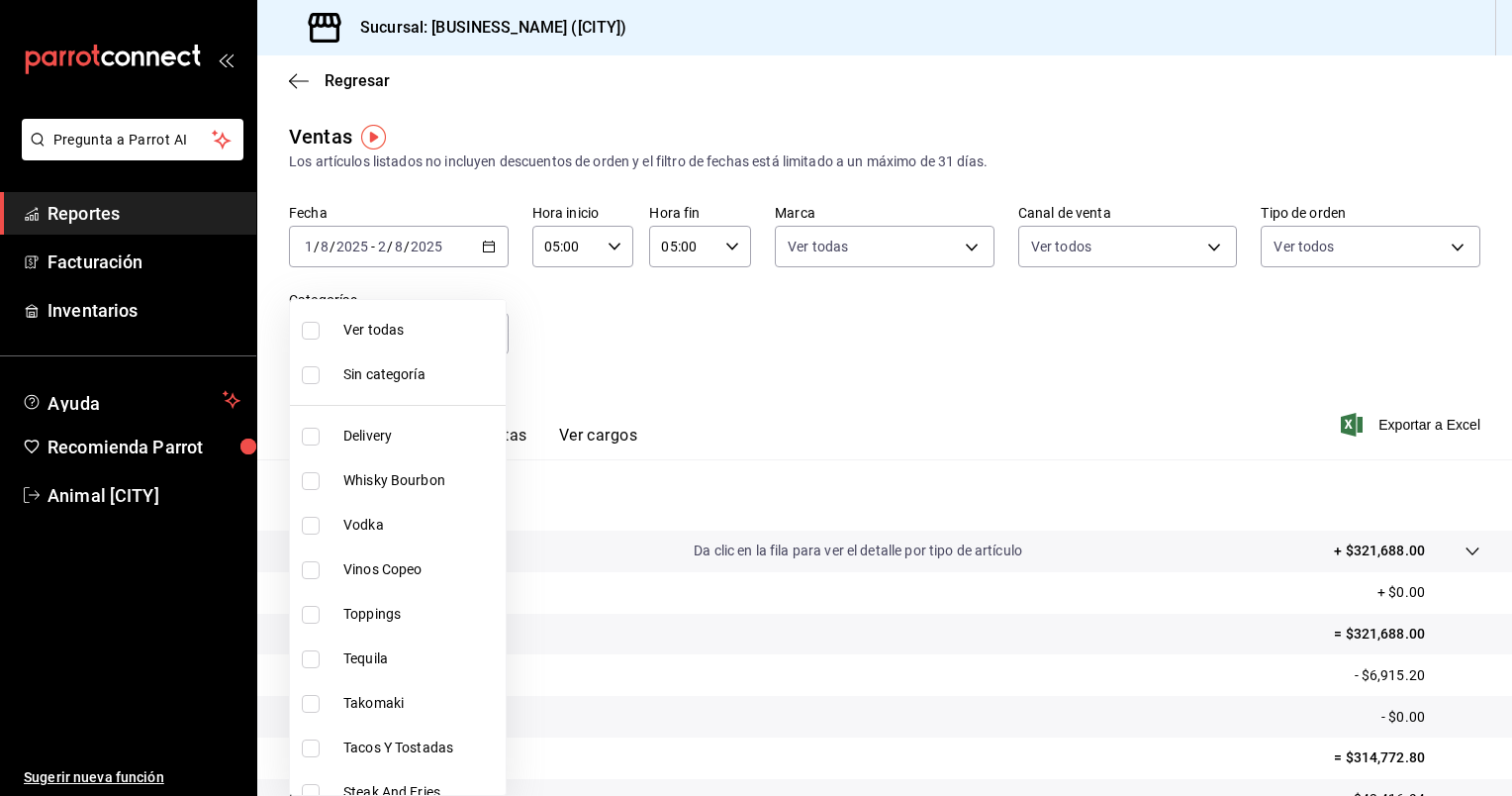 click on "Ver todas" at bounding box center (398, 330) 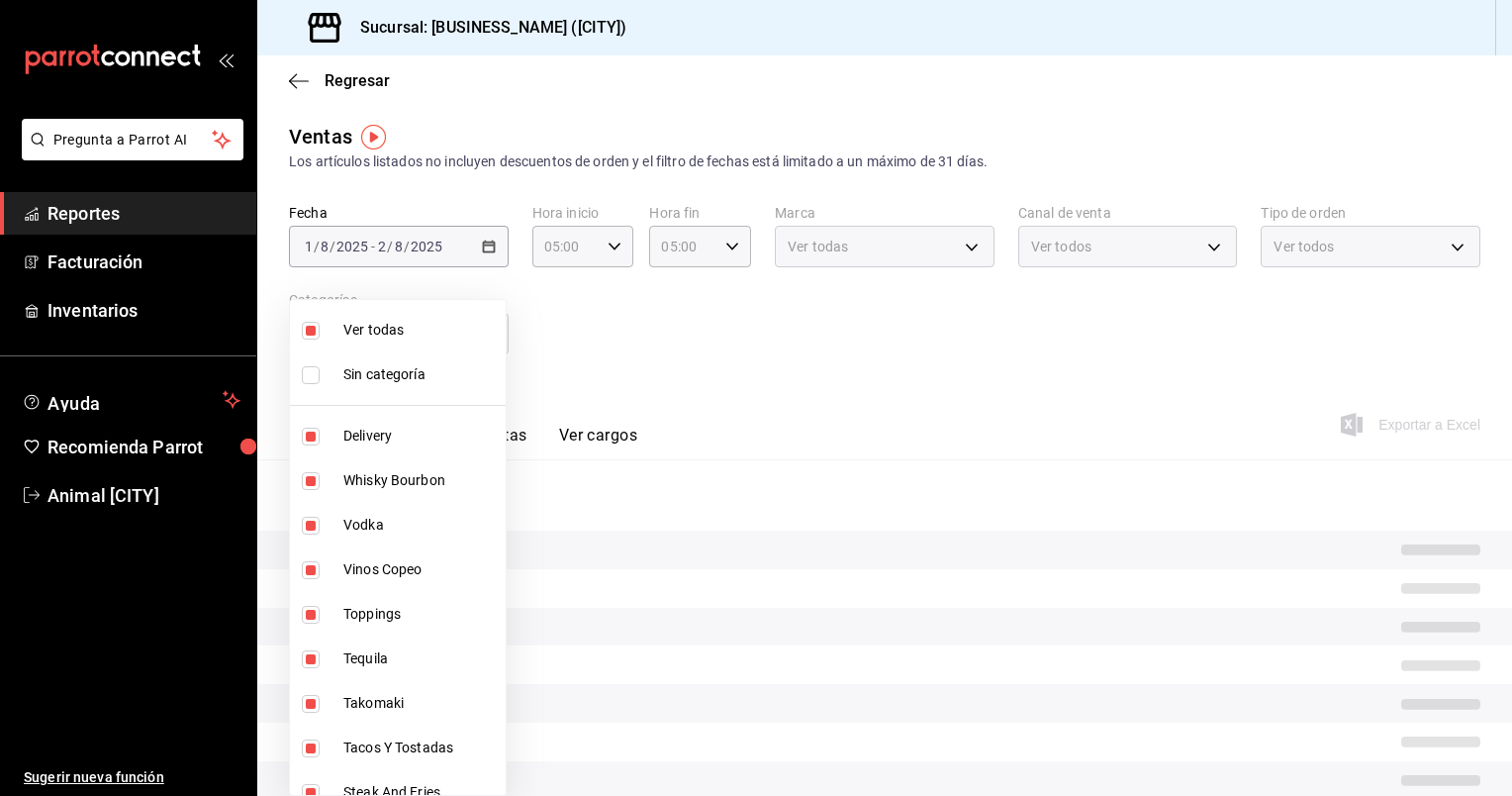 click at bounding box center [756, 398] 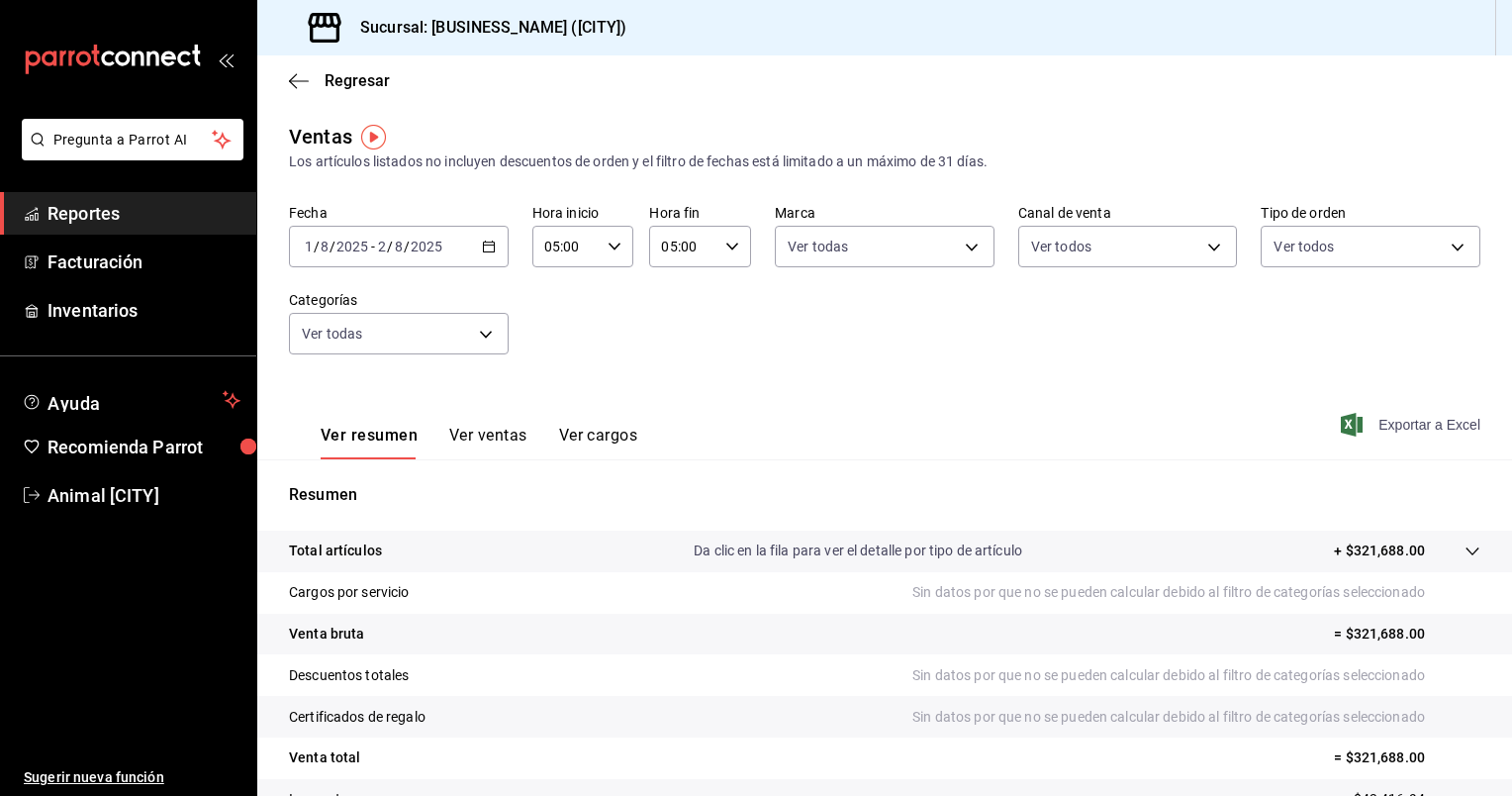 click on "Exportar a Excel" at bounding box center (1412, 425) 